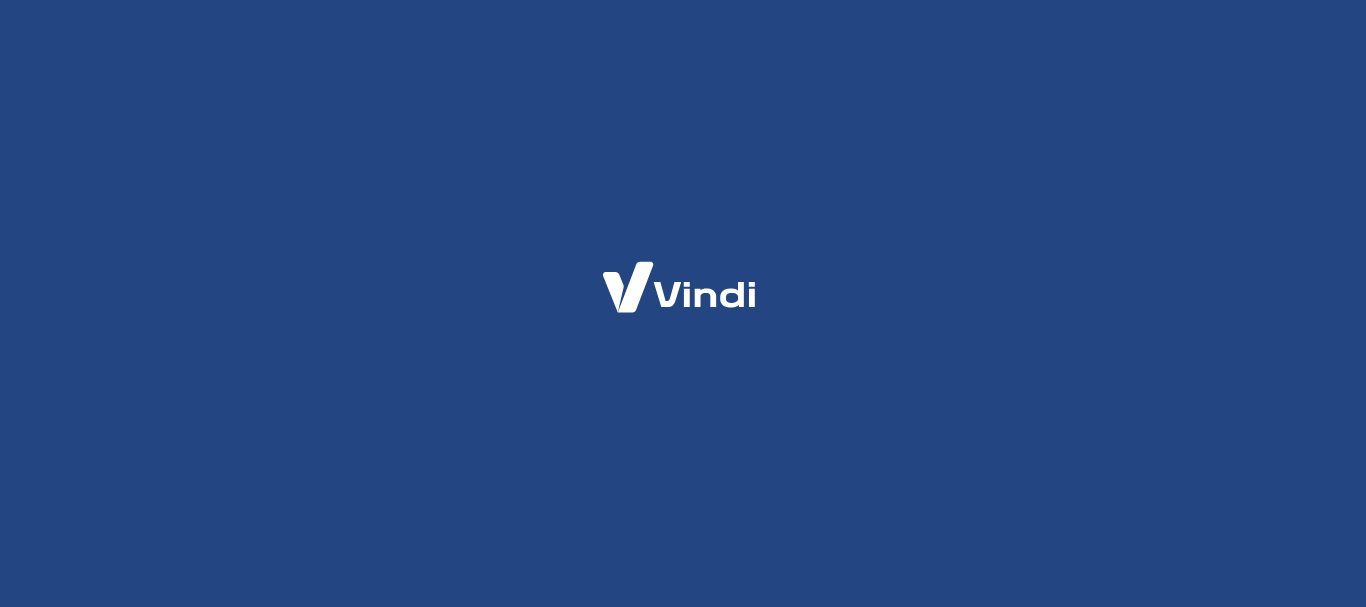 scroll, scrollTop: 0, scrollLeft: 0, axis: both 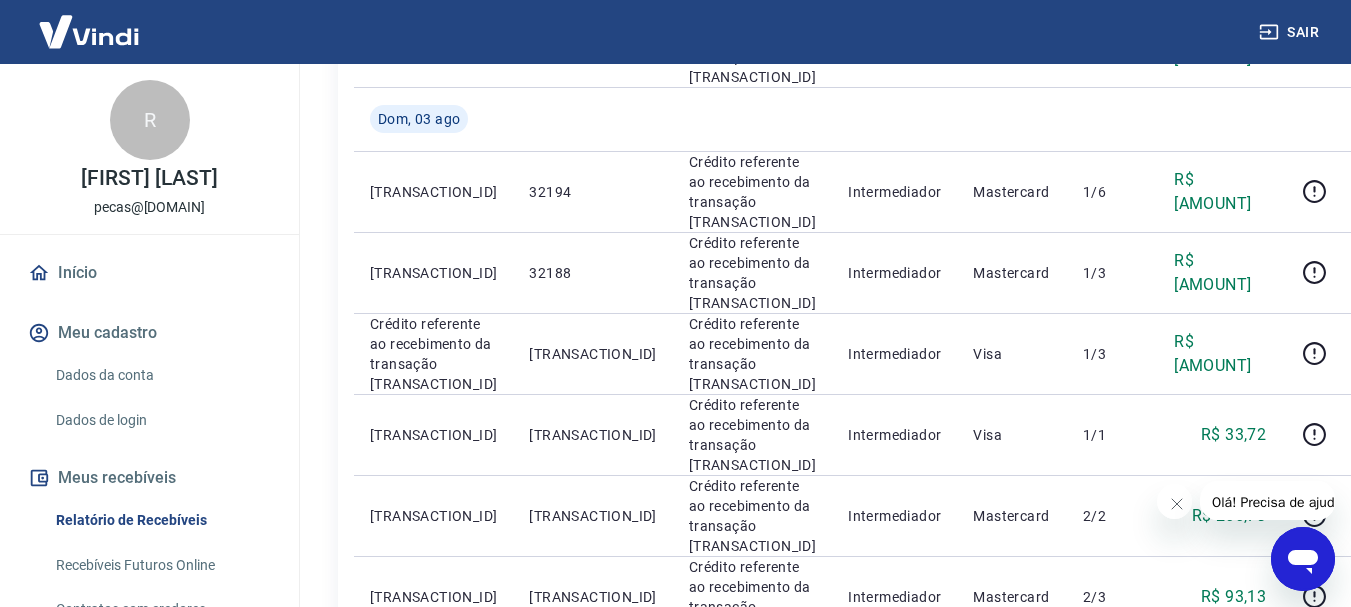 click on "2" at bounding box center [1062, 694] 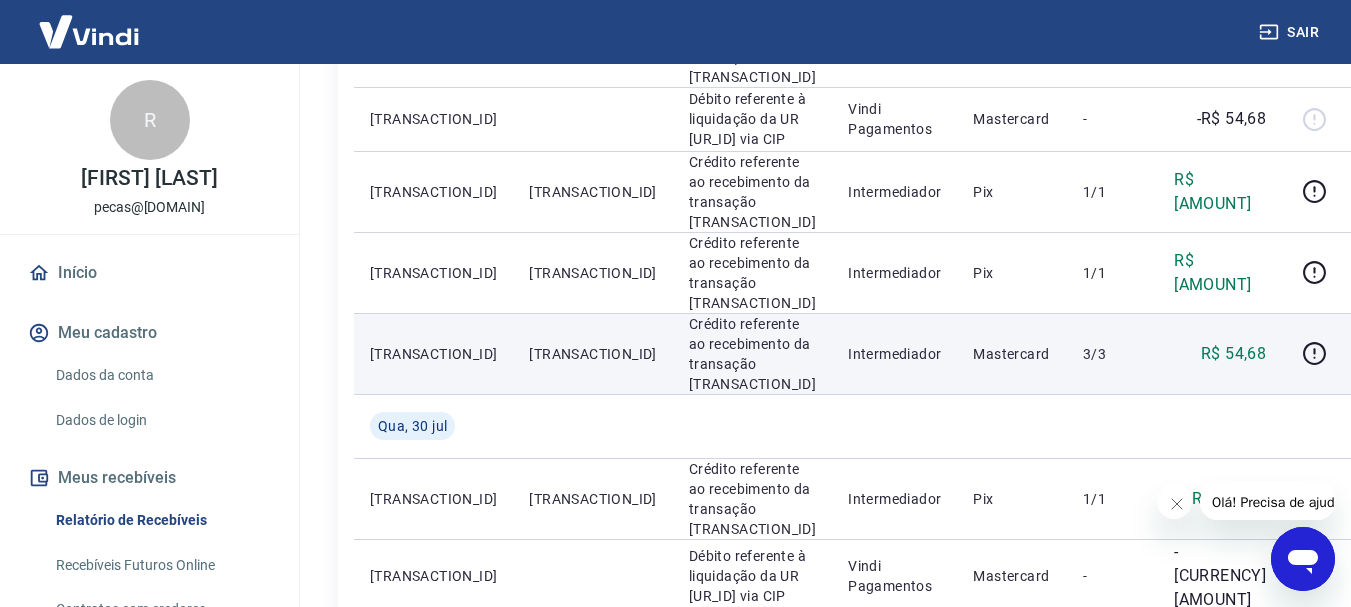 scroll, scrollTop: 1700, scrollLeft: 0, axis: vertical 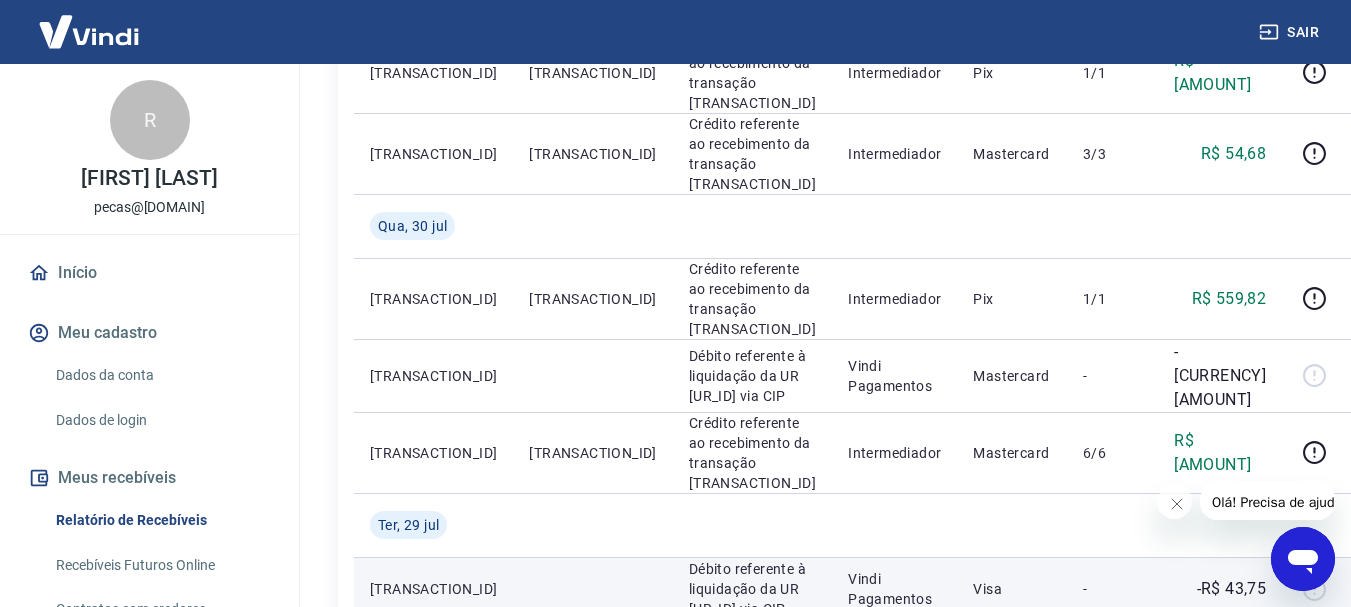 click on "-R$ 43,75" at bounding box center (1232, 589) 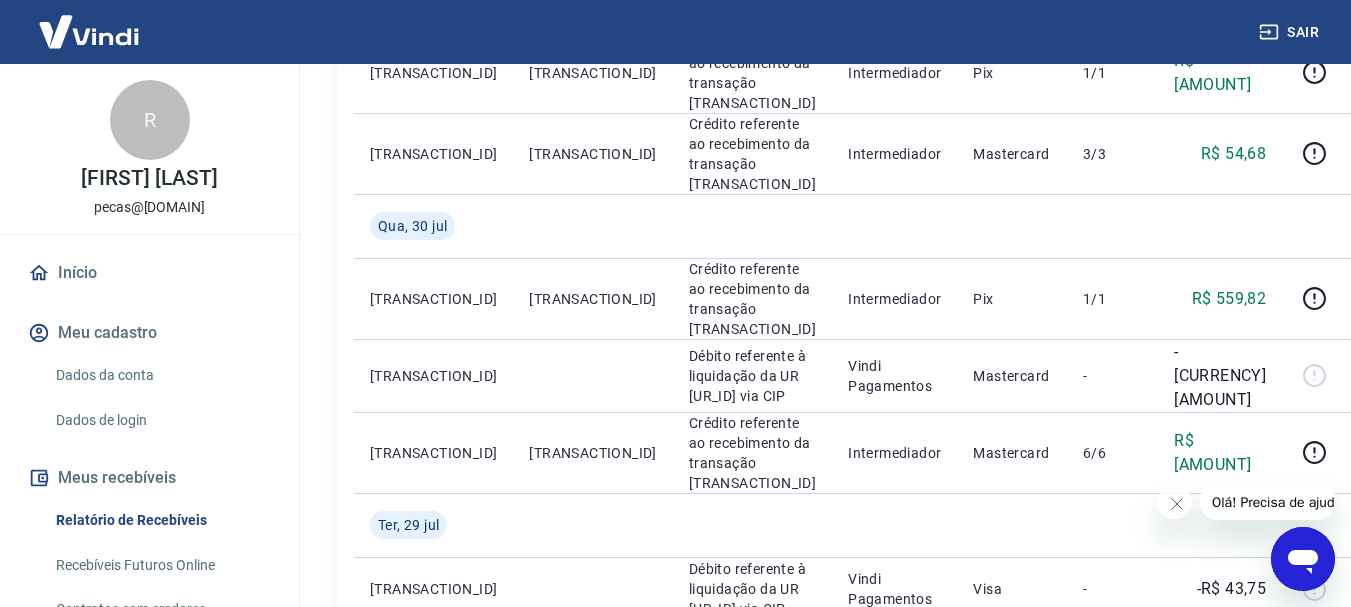 click 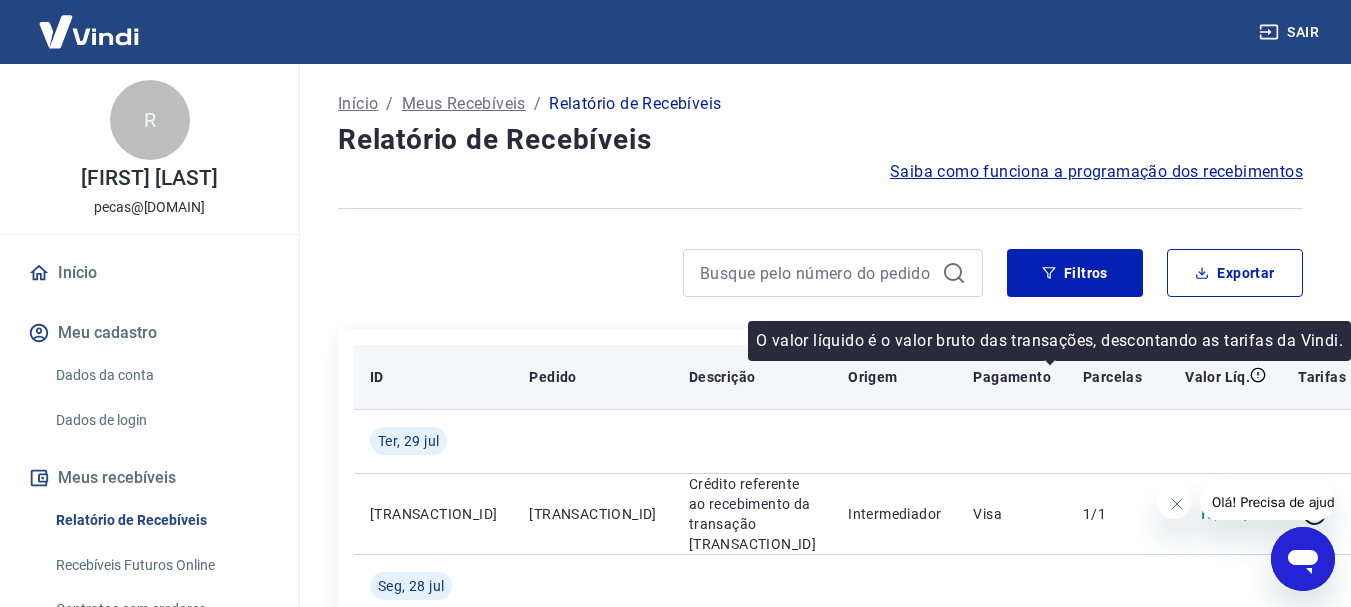 scroll, scrollTop: 200, scrollLeft: 0, axis: vertical 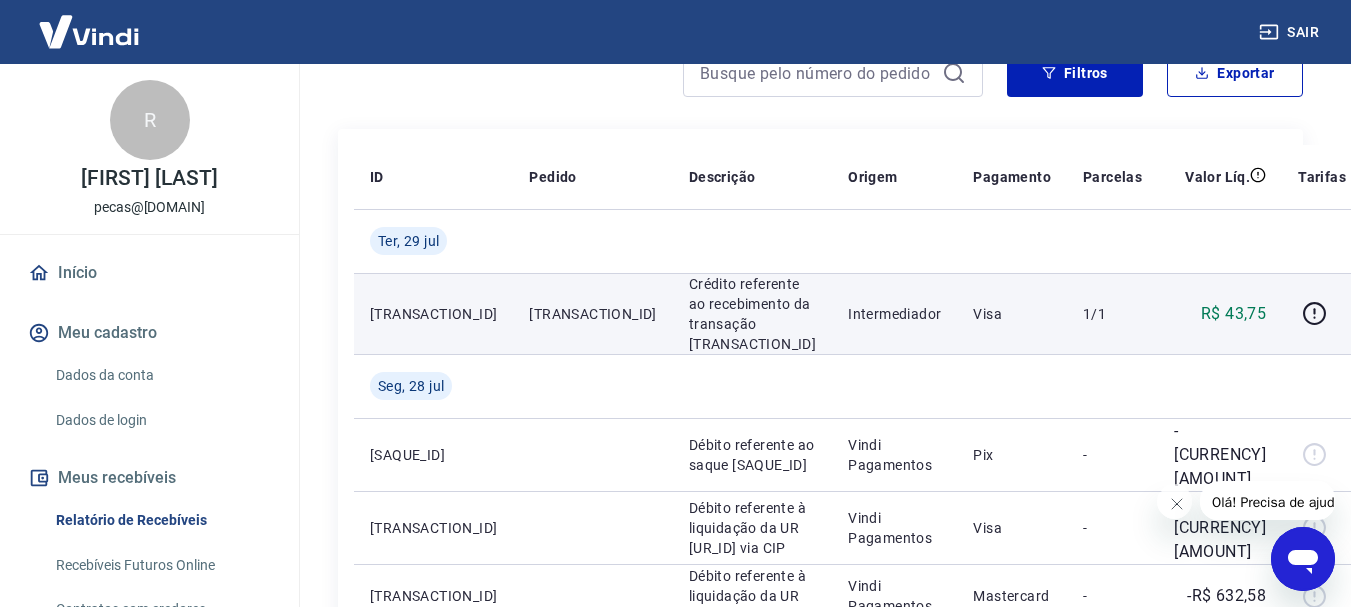 click on "R$ 43,75" at bounding box center (1233, 314) 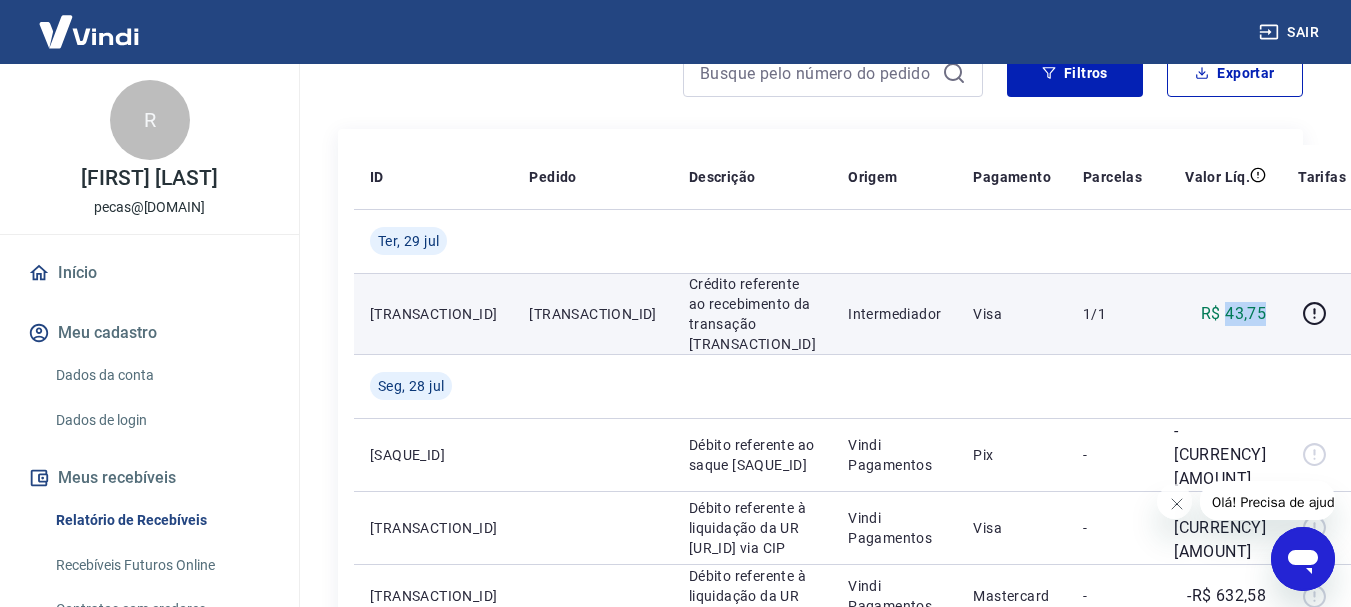 click on "R$ 43,75" at bounding box center (1233, 314) 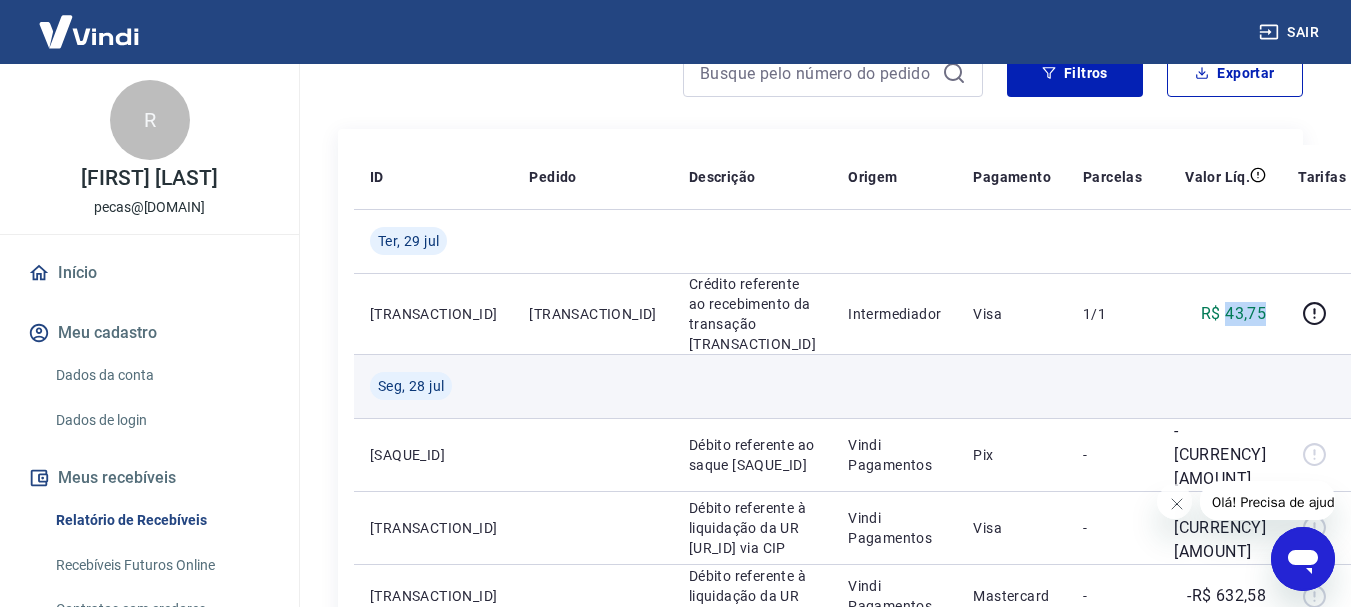 copy on "43,75" 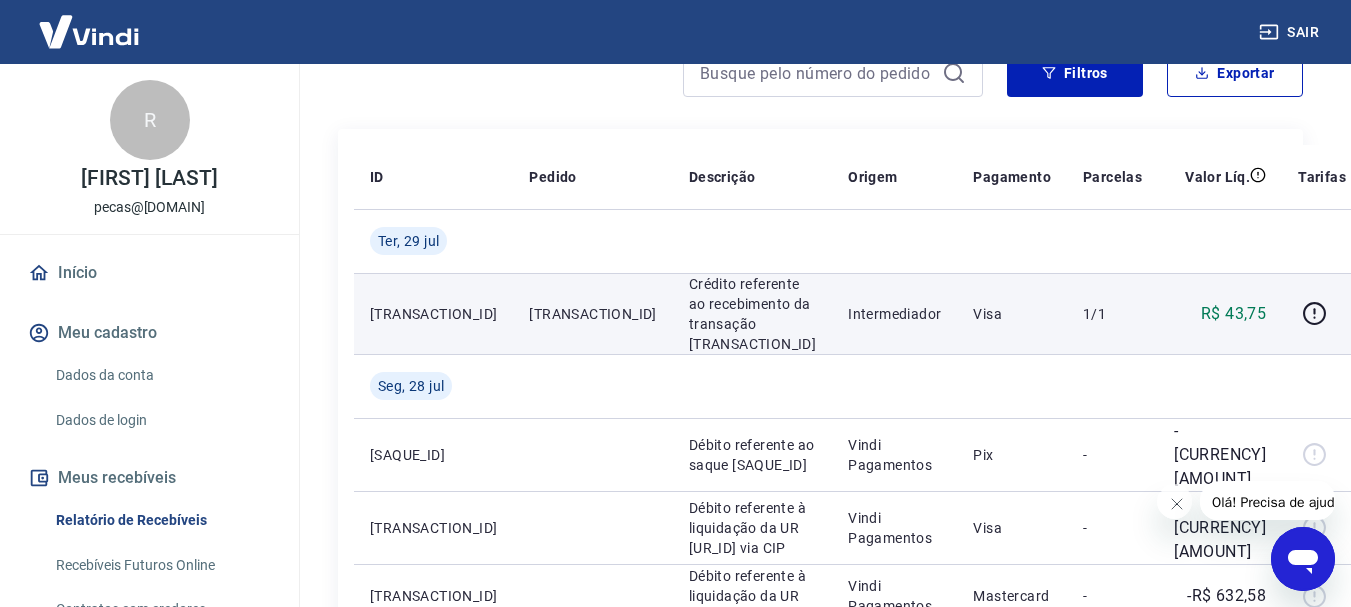 click on "[TRANSACTION_ID]" at bounding box center [592, 314] 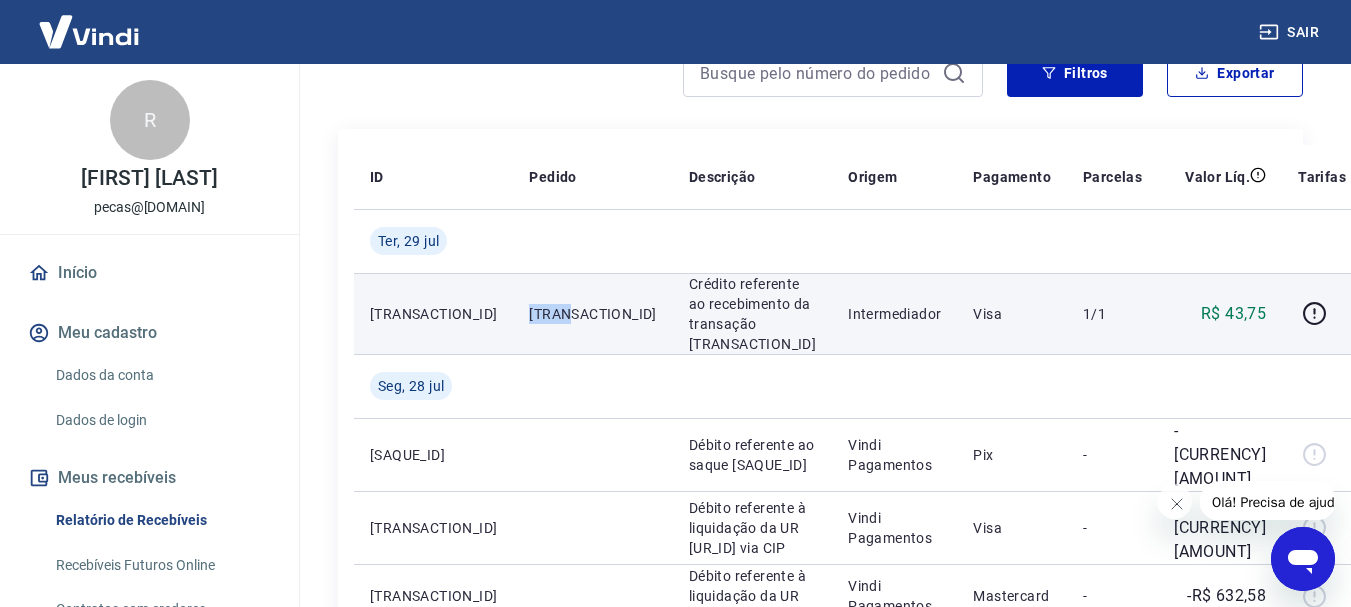 click on "[TRANSACTION_ID]" at bounding box center [592, 314] 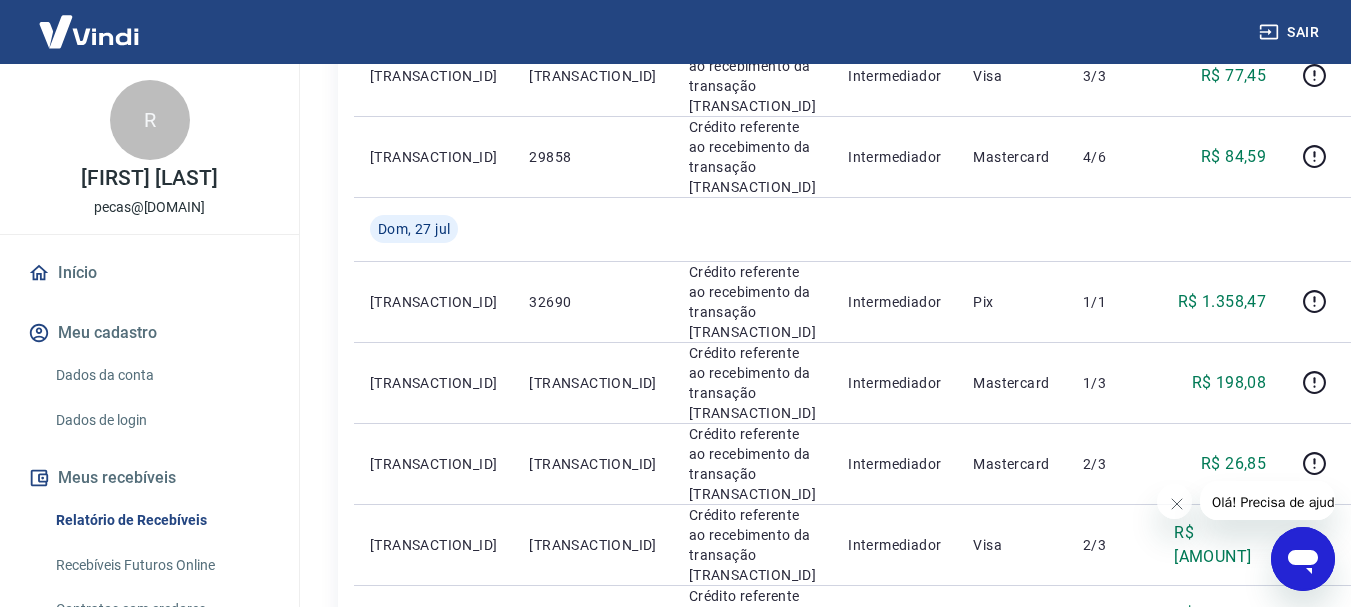 scroll, scrollTop: 1602, scrollLeft: 0, axis: vertical 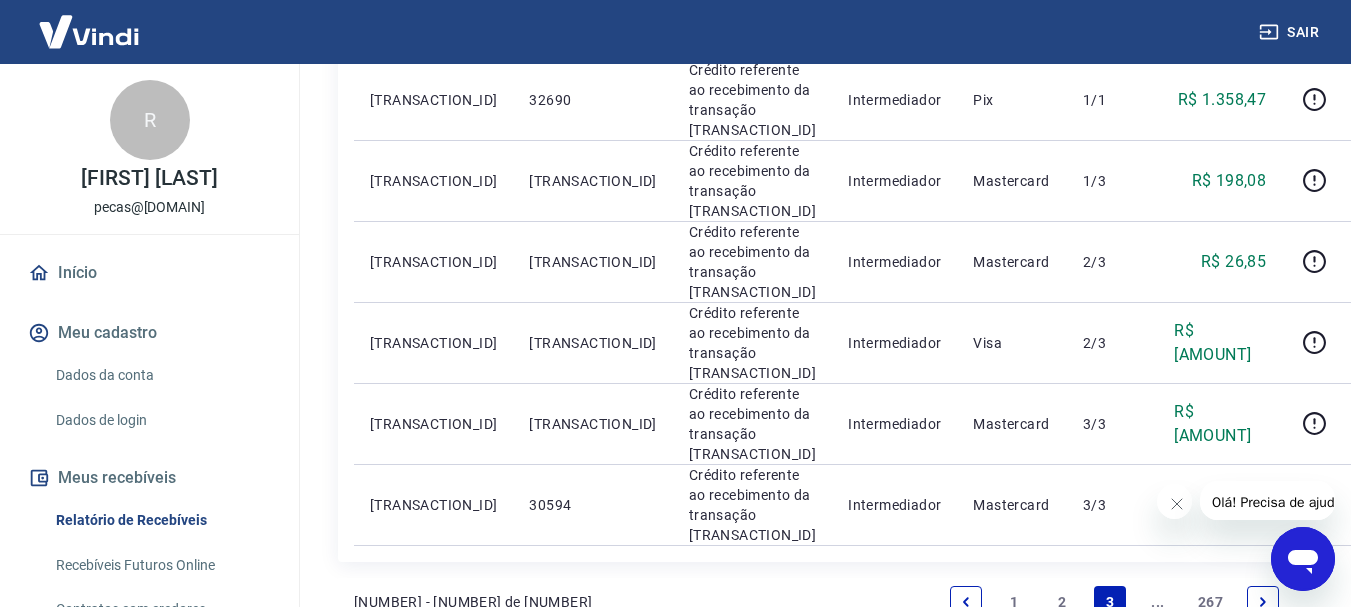 click on "2" at bounding box center (1062, 602) 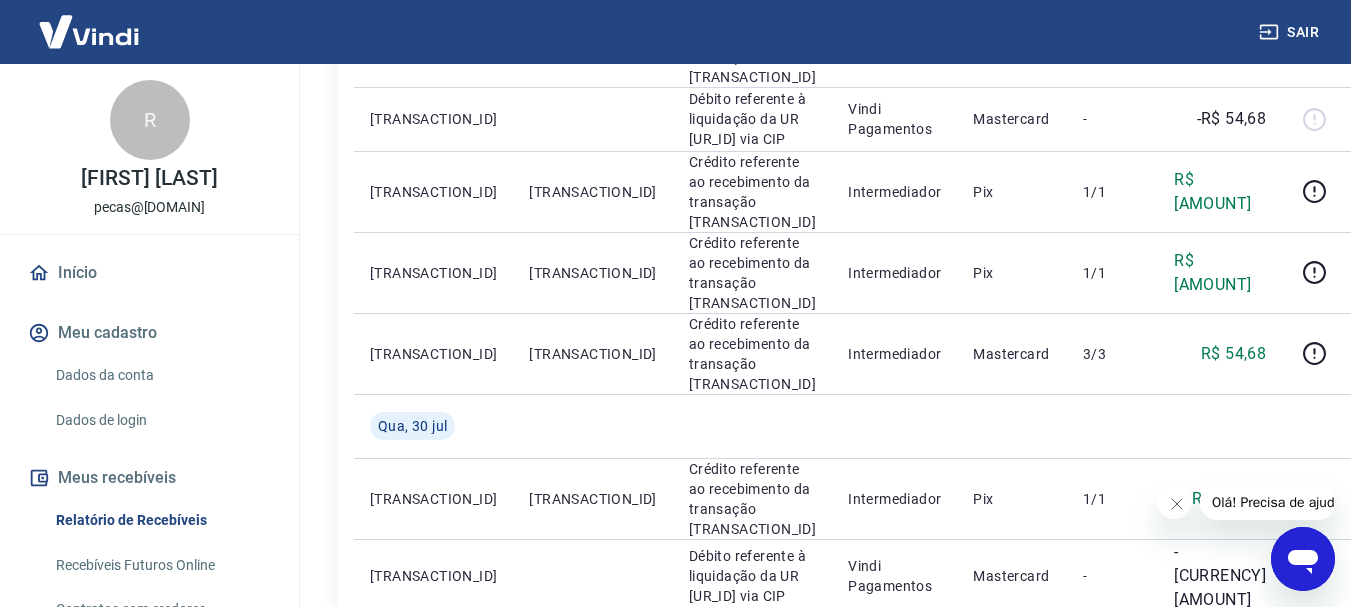 scroll, scrollTop: 1600, scrollLeft: 0, axis: vertical 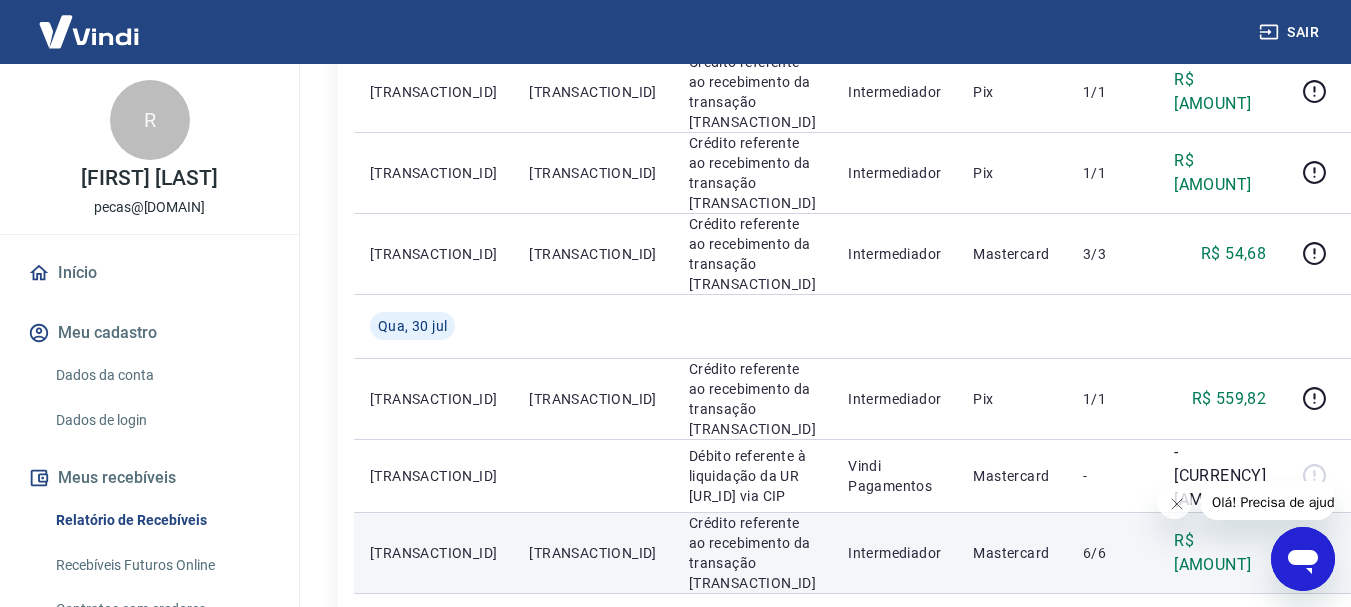 click on "R$ [AMOUNT]" at bounding box center [1220, 553] 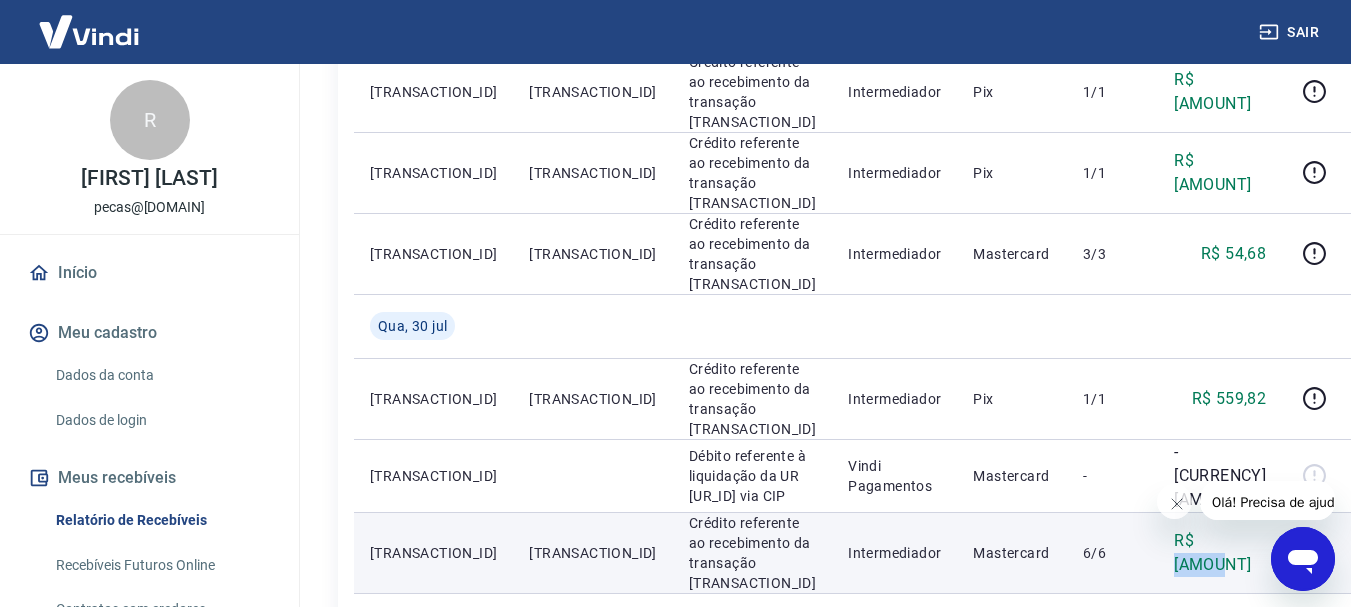 click on "R$ [AMOUNT]" at bounding box center (1220, 553) 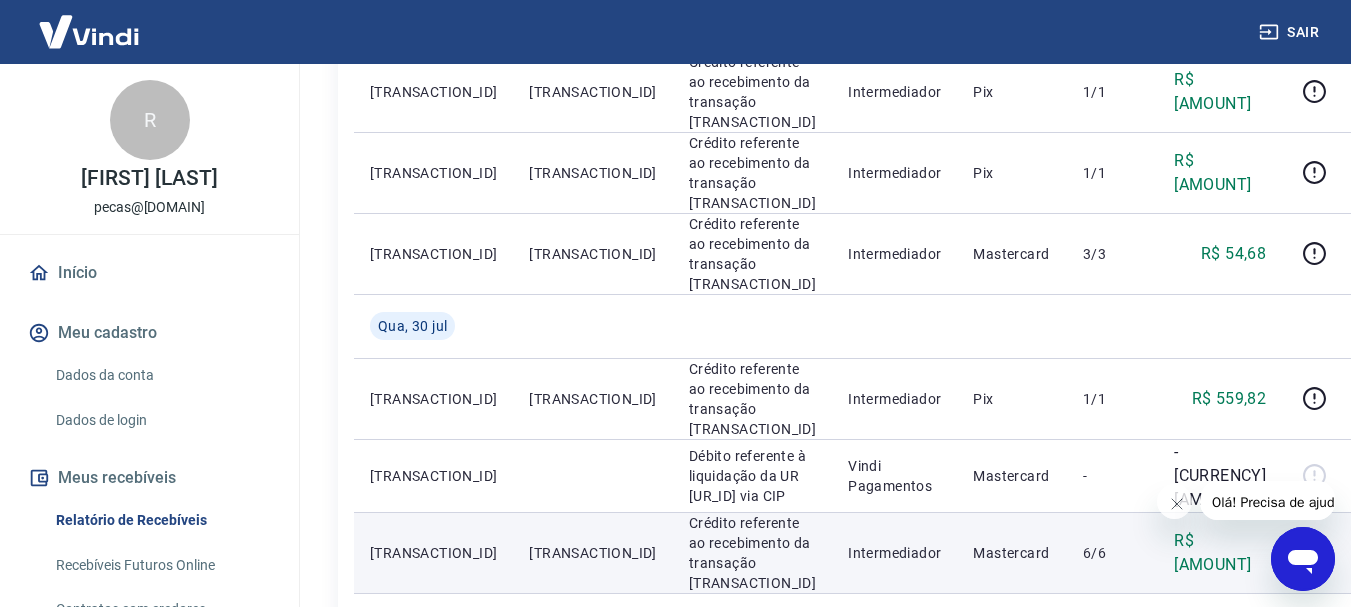 click on "[TRANSACTION_ID]" at bounding box center [592, 553] 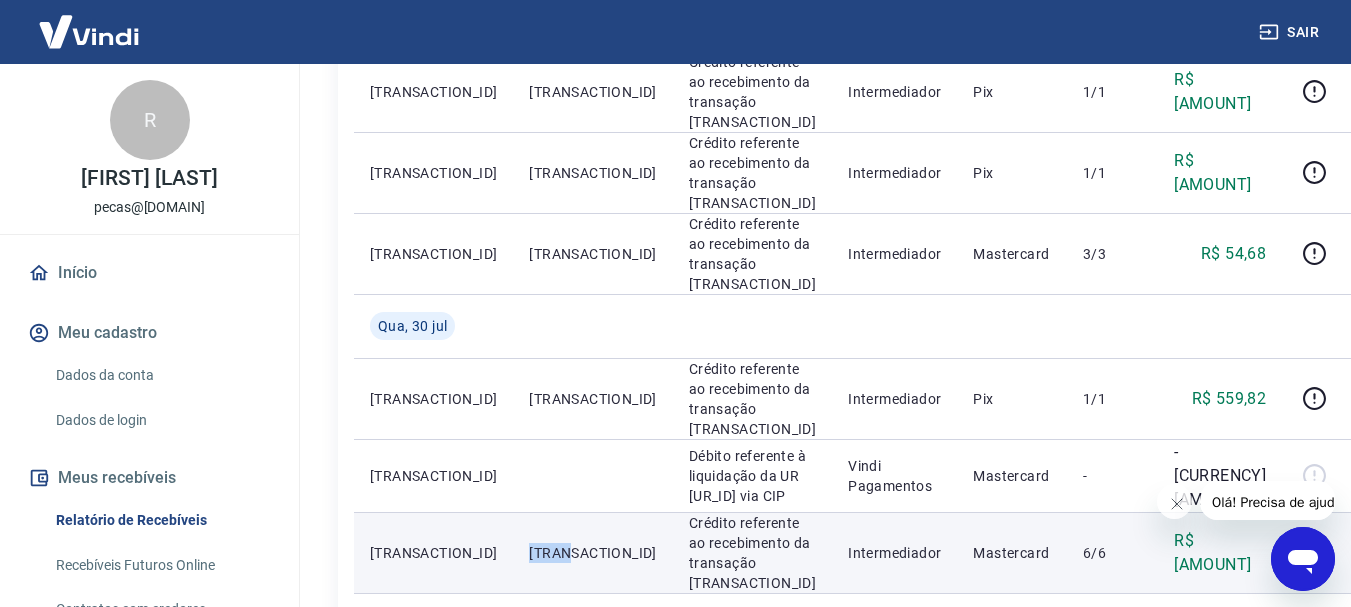 click on "[TRANSACTION_ID]" at bounding box center (592, 553) 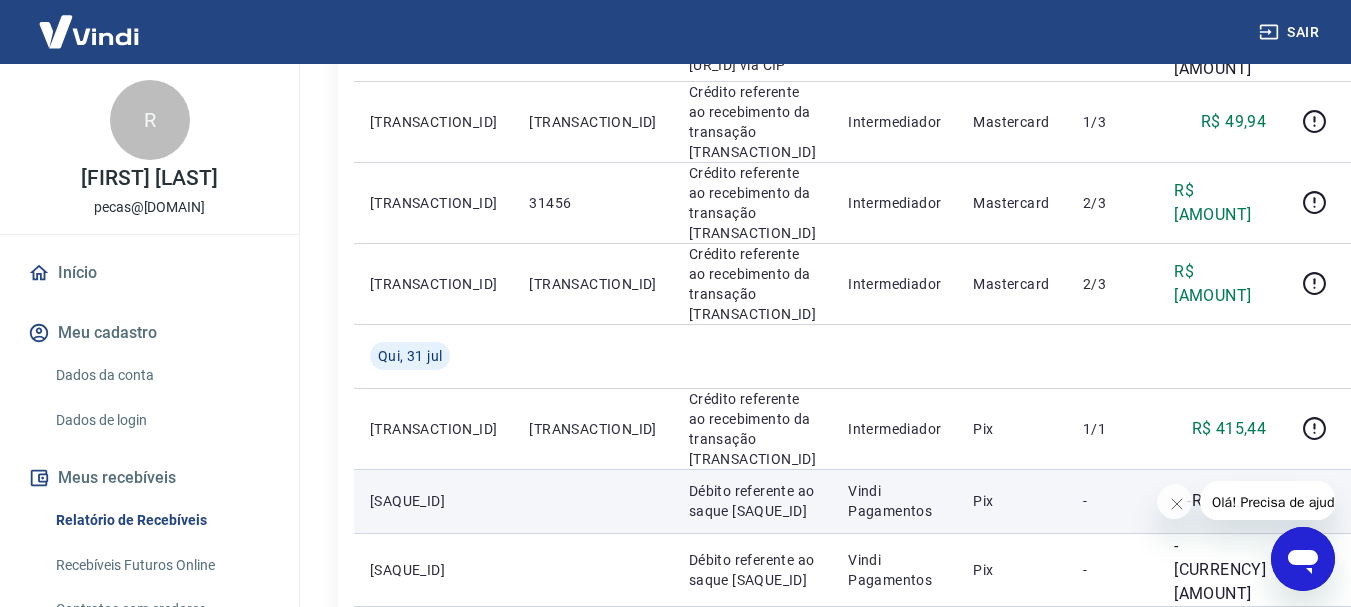 scroll, scrollTop: 1100, scrollLeft: 0, axis: vertical 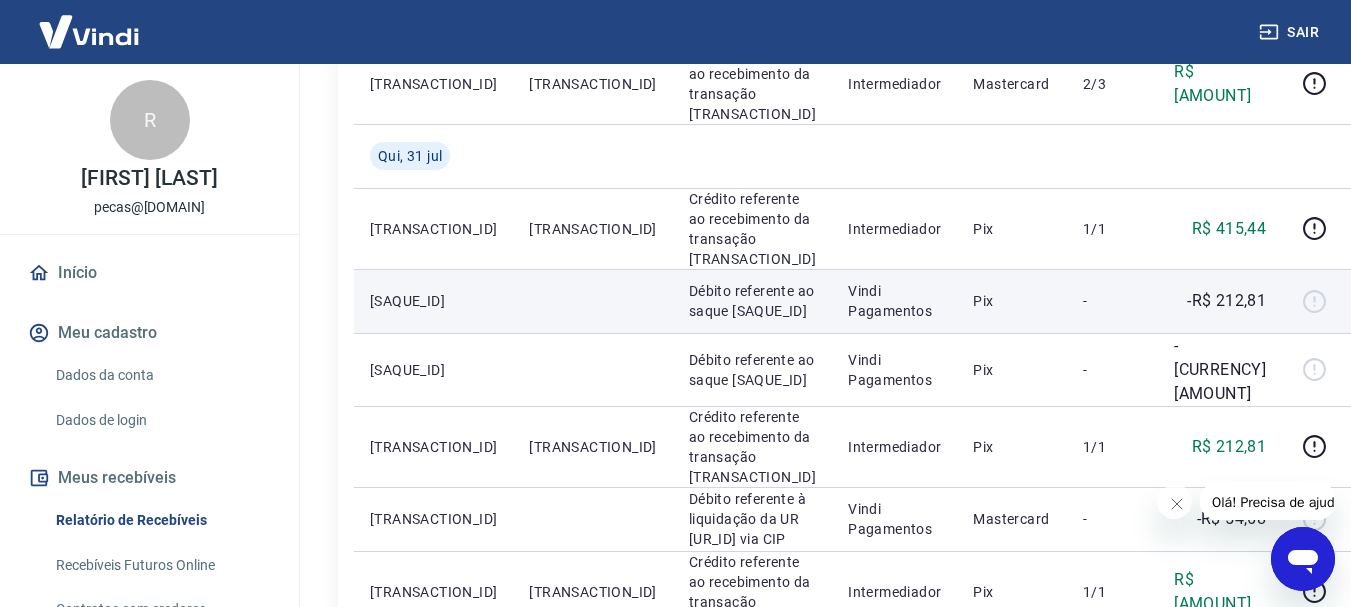click on "-R$ 212,81" at bounding box center [1226, 301] 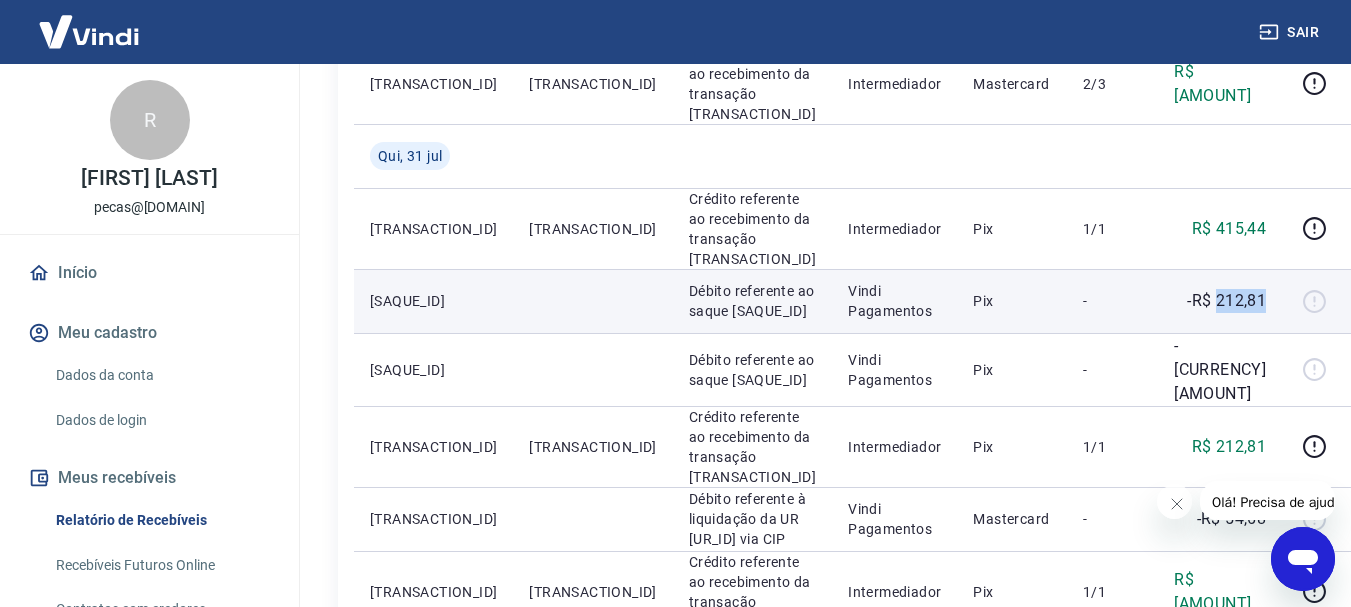 click on "-R$ 212,81" at bounding box center (1226, 301) 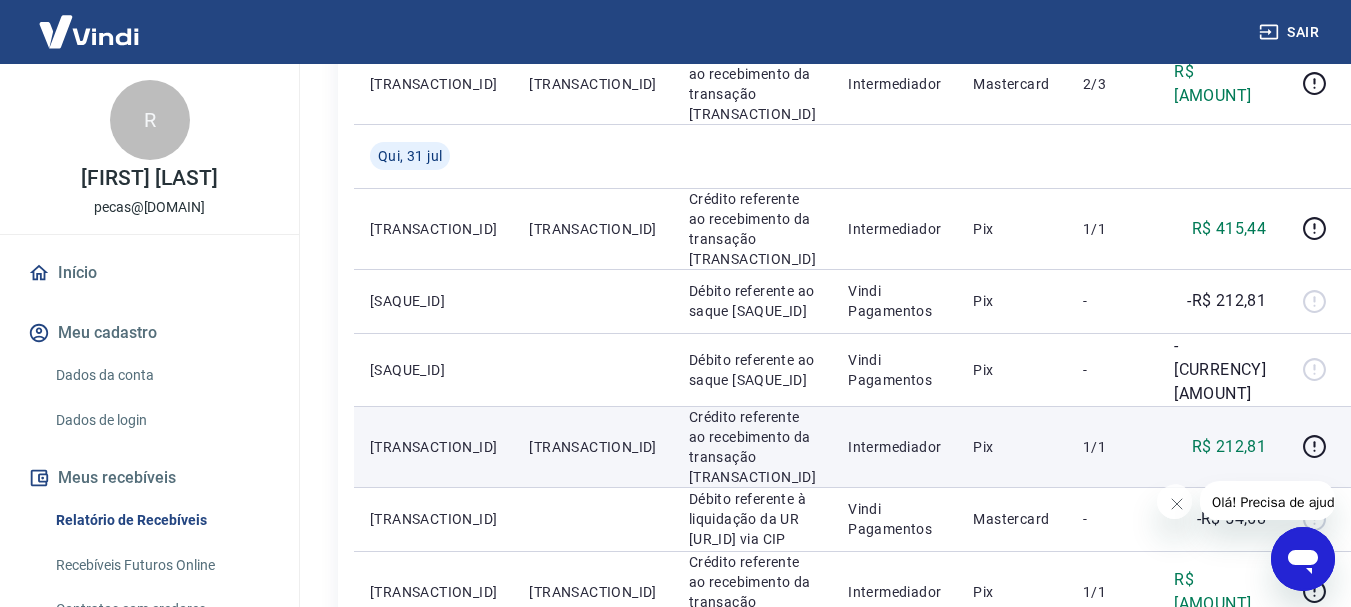 click on "R$ 212,81" at bounding box center (1229, 447) 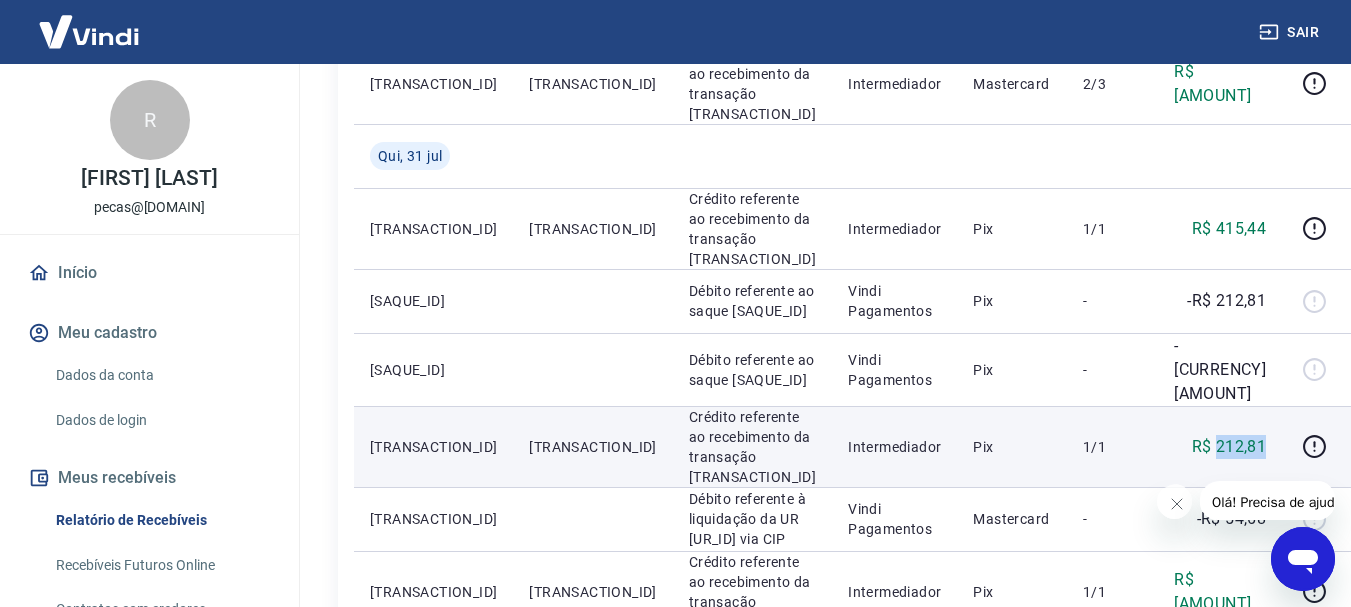 click on "R$ 212,81" at bounding box center (1229, 447) 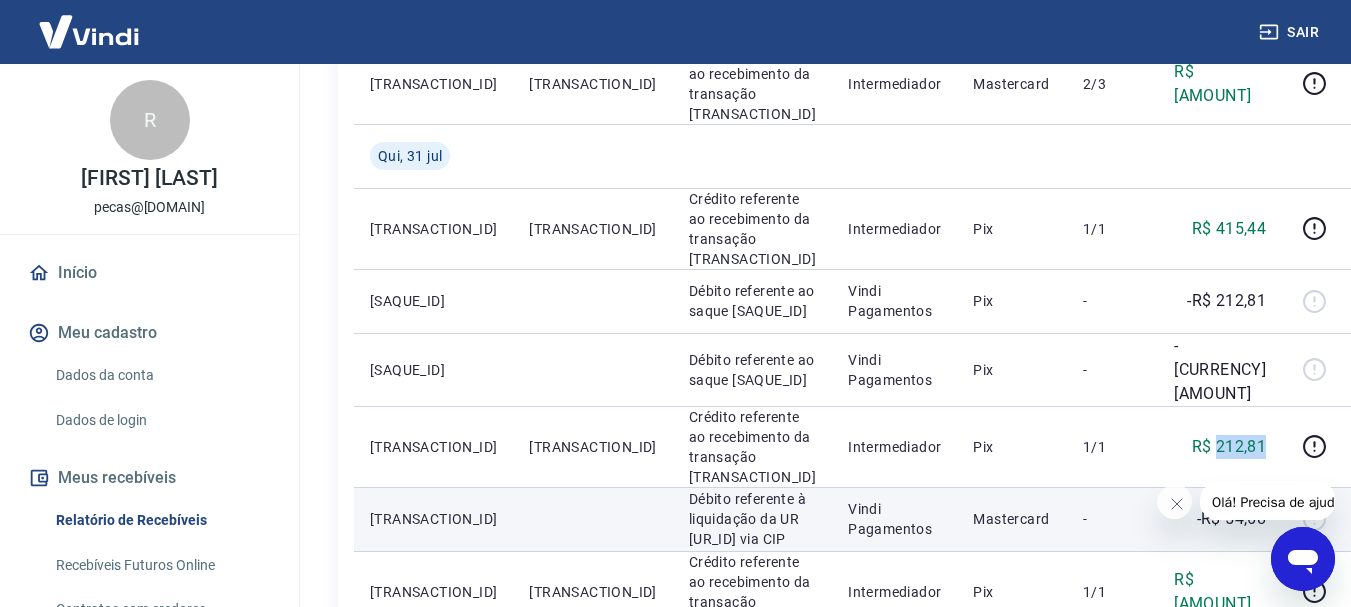 copy on "[AMOUNT]" 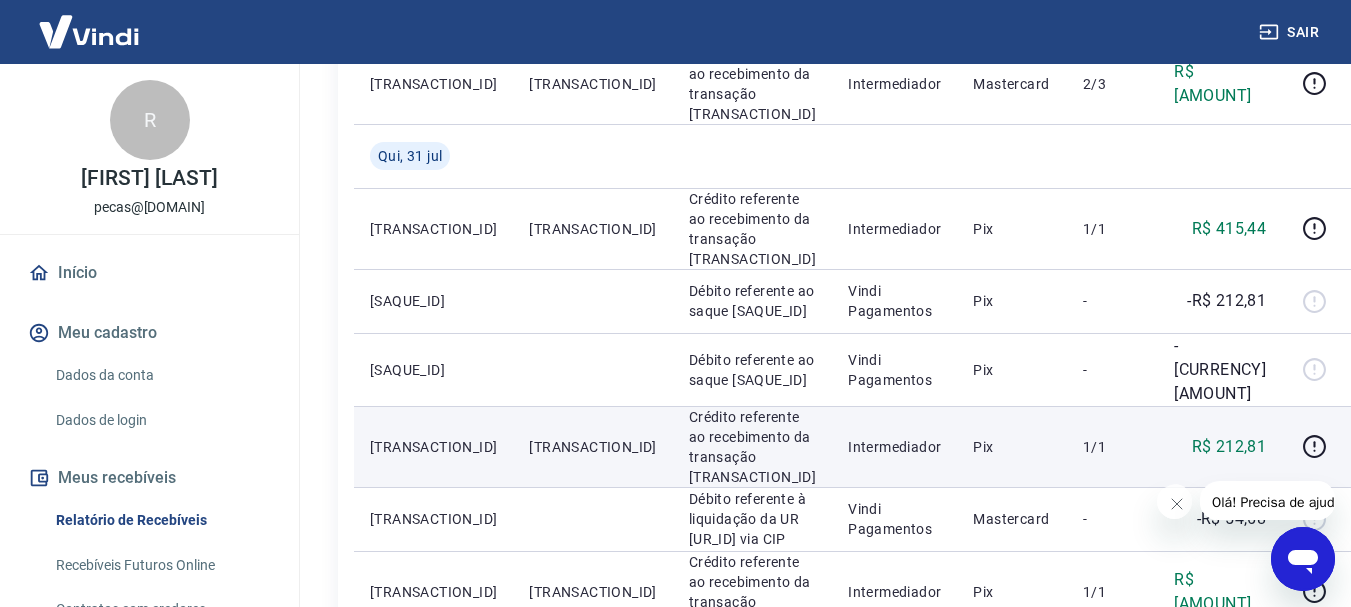 click on "[TRANSACTION_ID]" at bounding box center [592, 447] 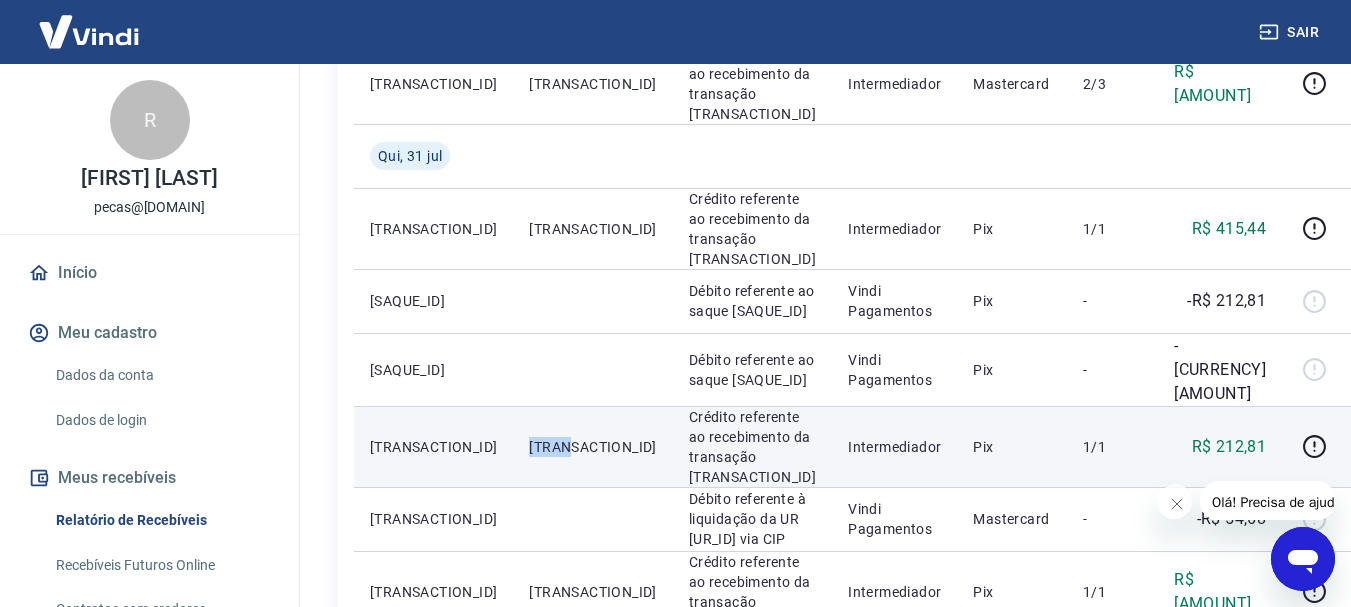 click on "[TRANSACTION_ID]" at bounding box center (592, 447) 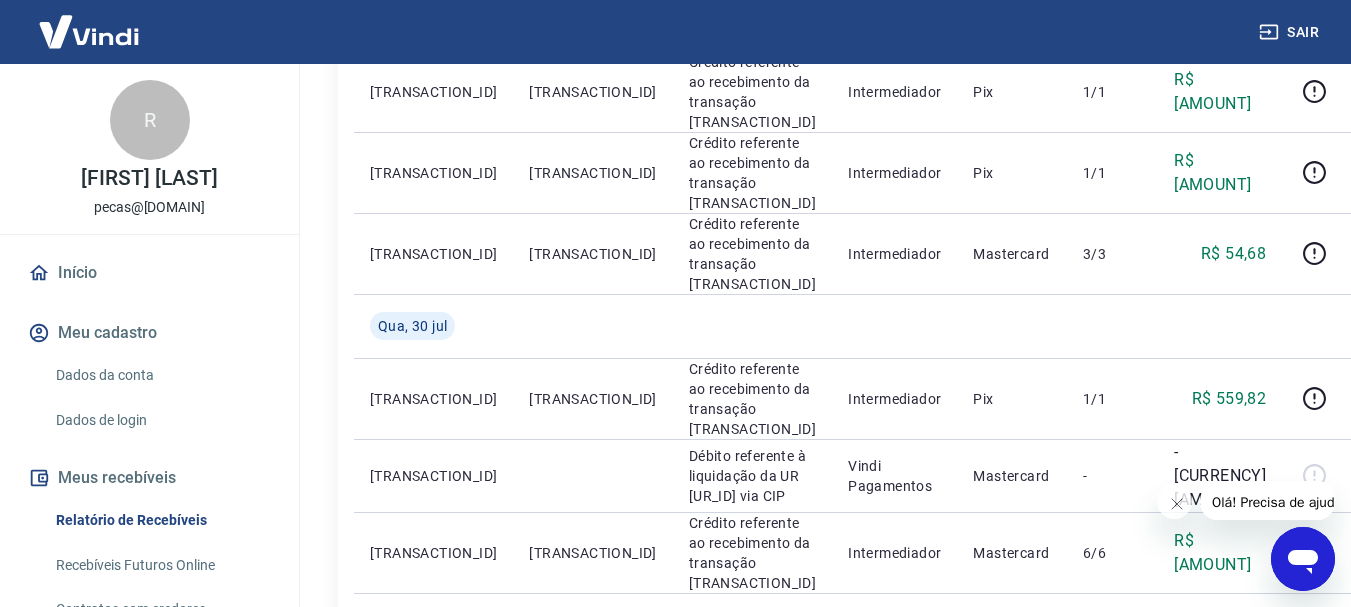 scroll, scrollTop: 1794, scrollLeft: 0, axis: vertical 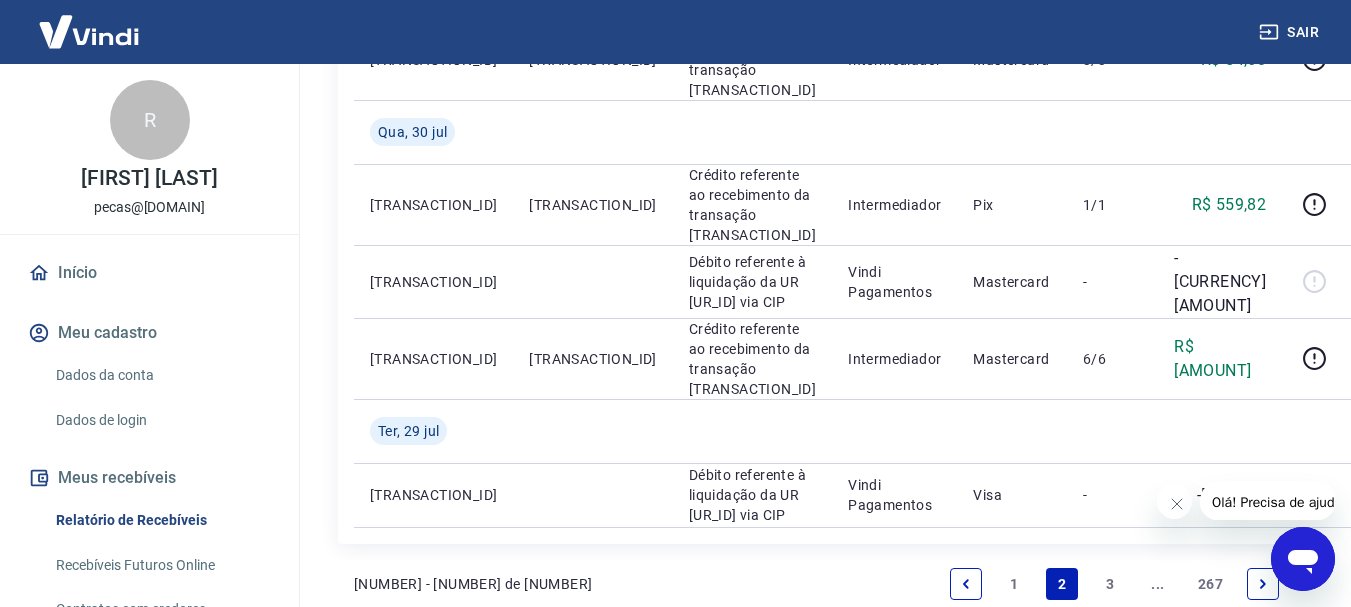 click on "1" at bounding box center (1014, 584) 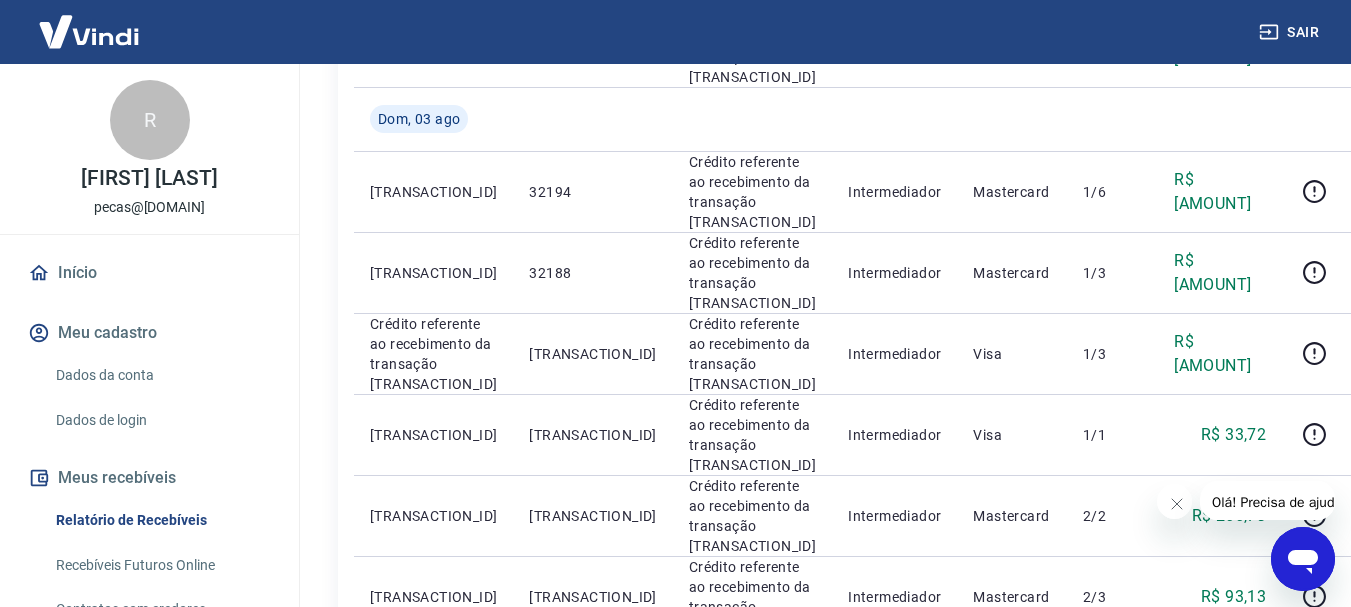 scroll, scrollTop: 1600, scrollLeft: 0, axis: vertical 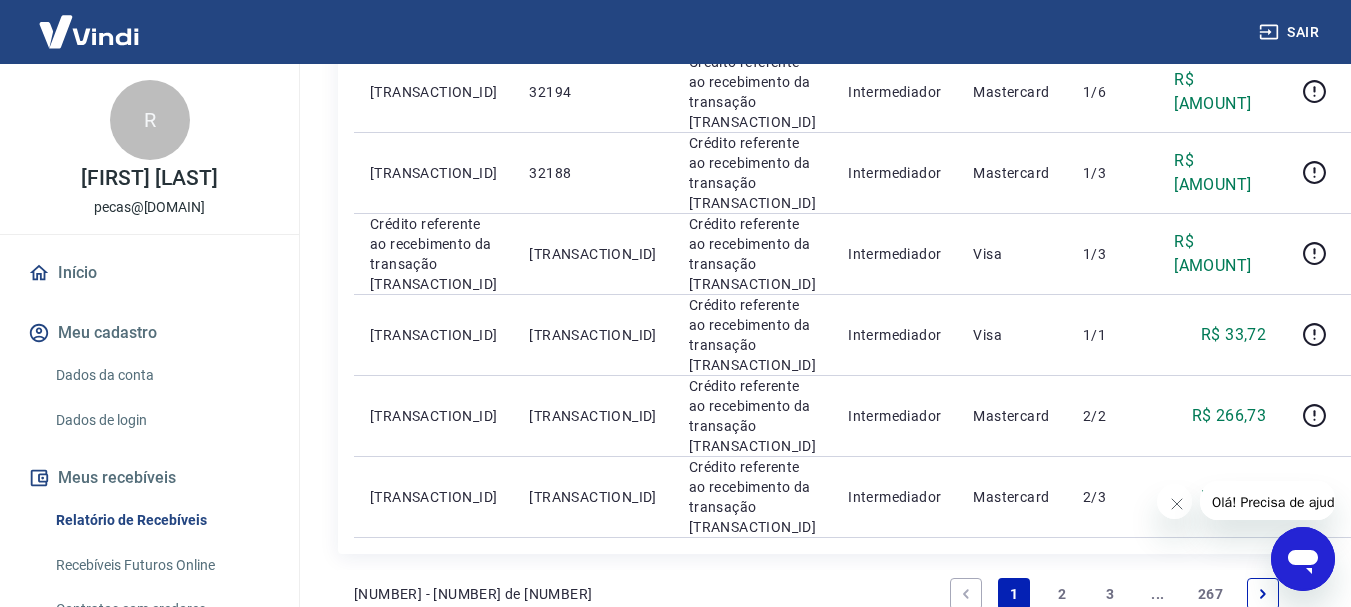 click on "2" at bounding box center [1062, 594] 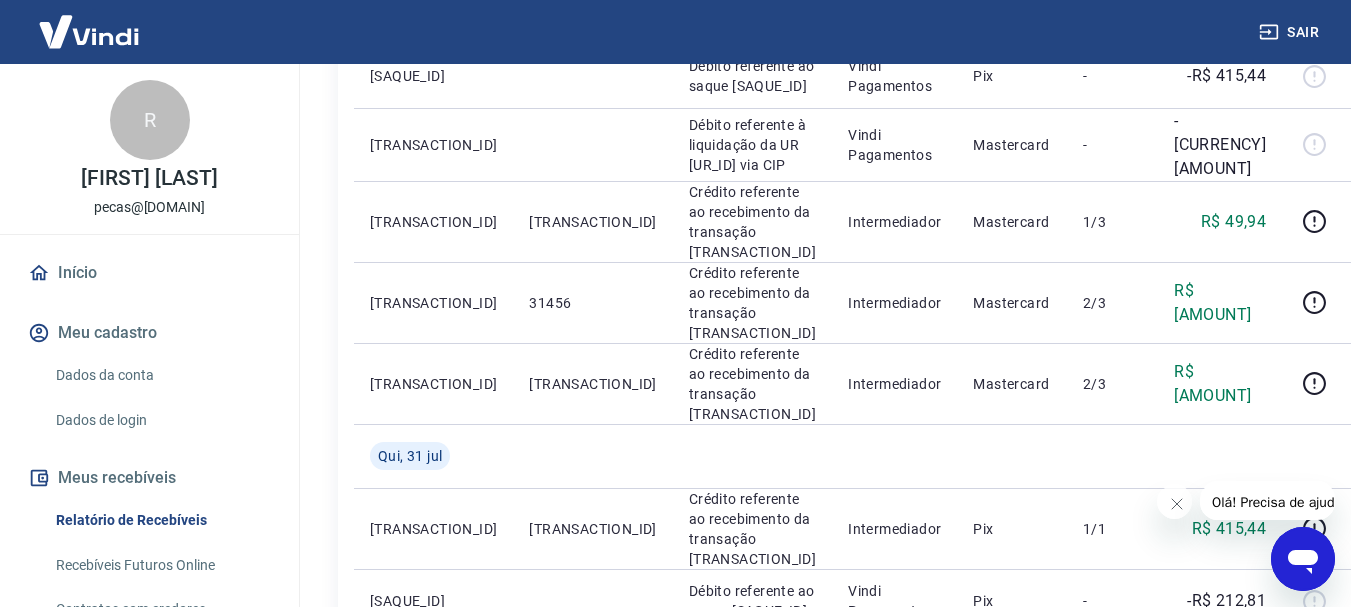scroll, scrollTop: 1000, scrollLeft: 0, axis: vertical 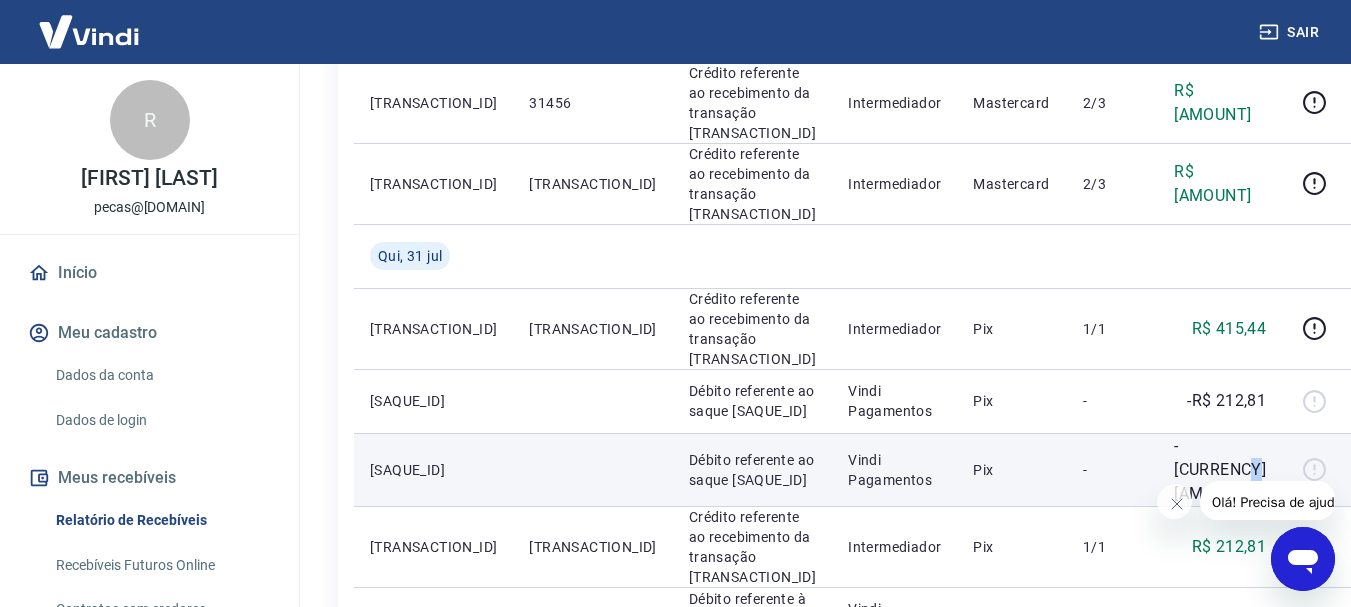 click on "-[CURRENCY] [AMOUNT]" at bounding box center [1220, 470] 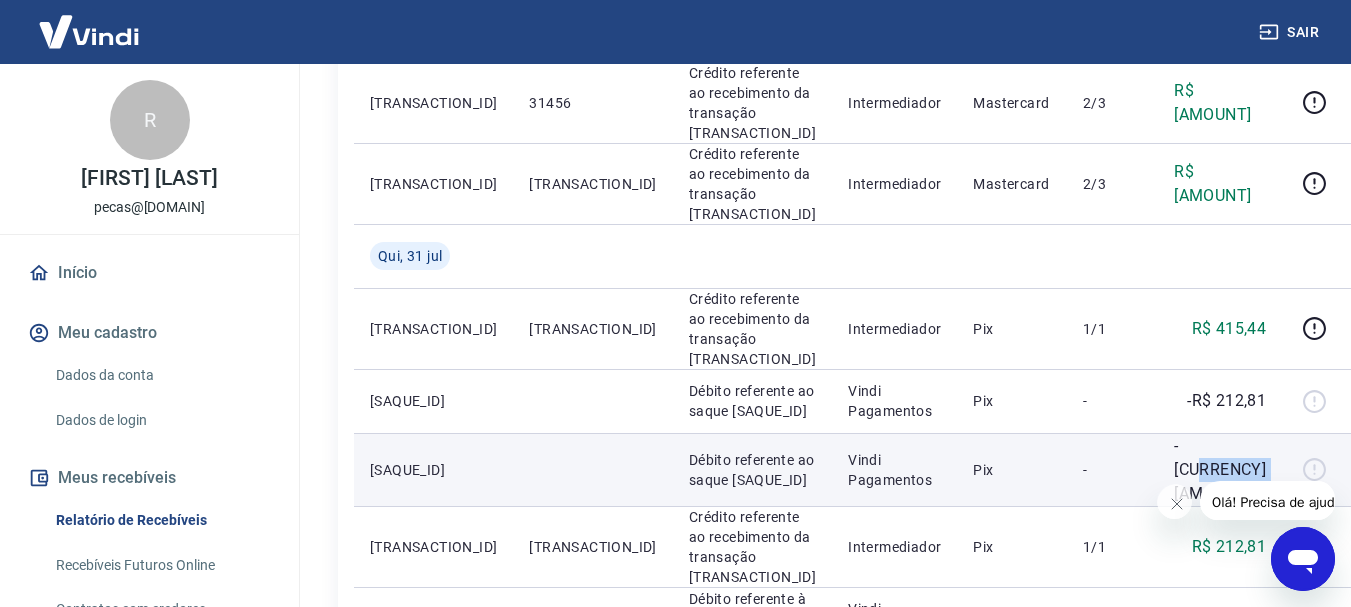click on "-[CURRENCY] [AMOUNT]" at bounding box center [1220, 470] 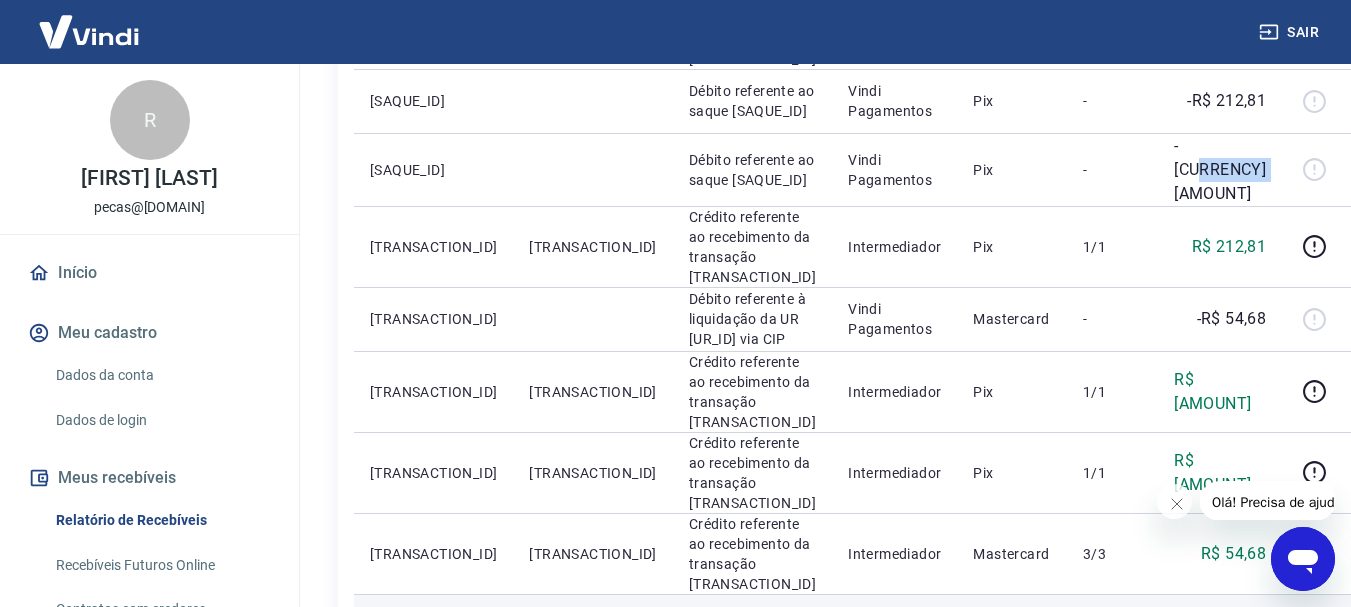 scroll, scrollTop: 1400, scrollLeft: 0, axis: vertical 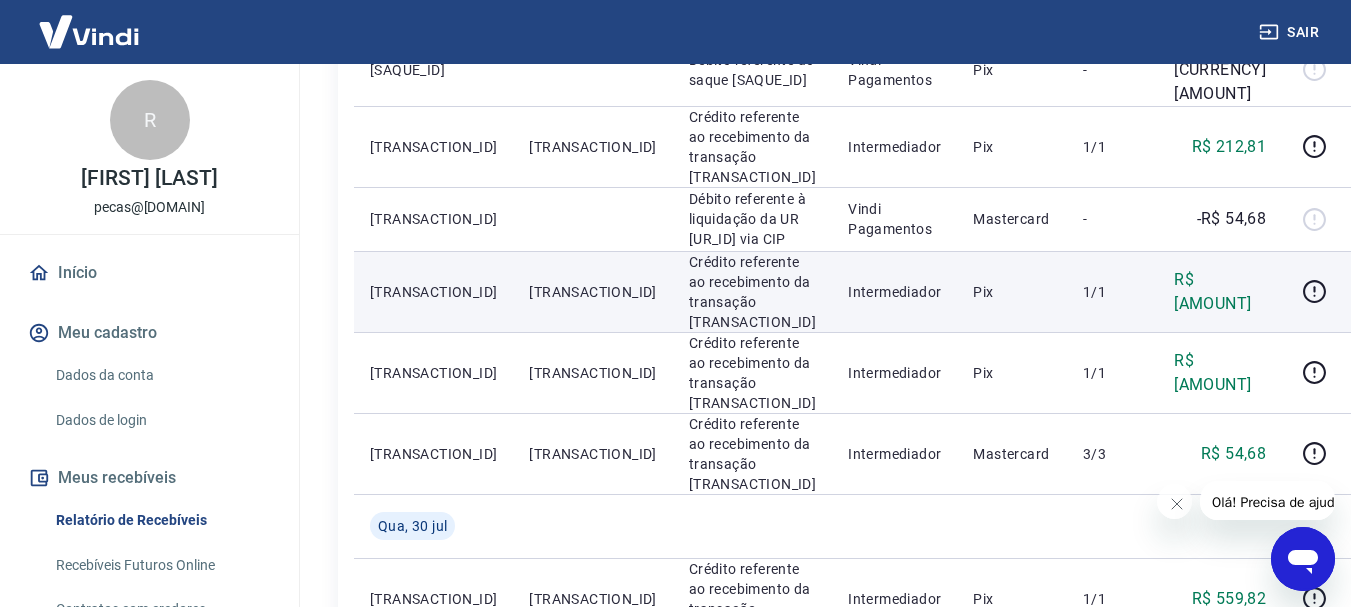 click on "R$ [AMOUNT]" at bounding box center (1220, 292) 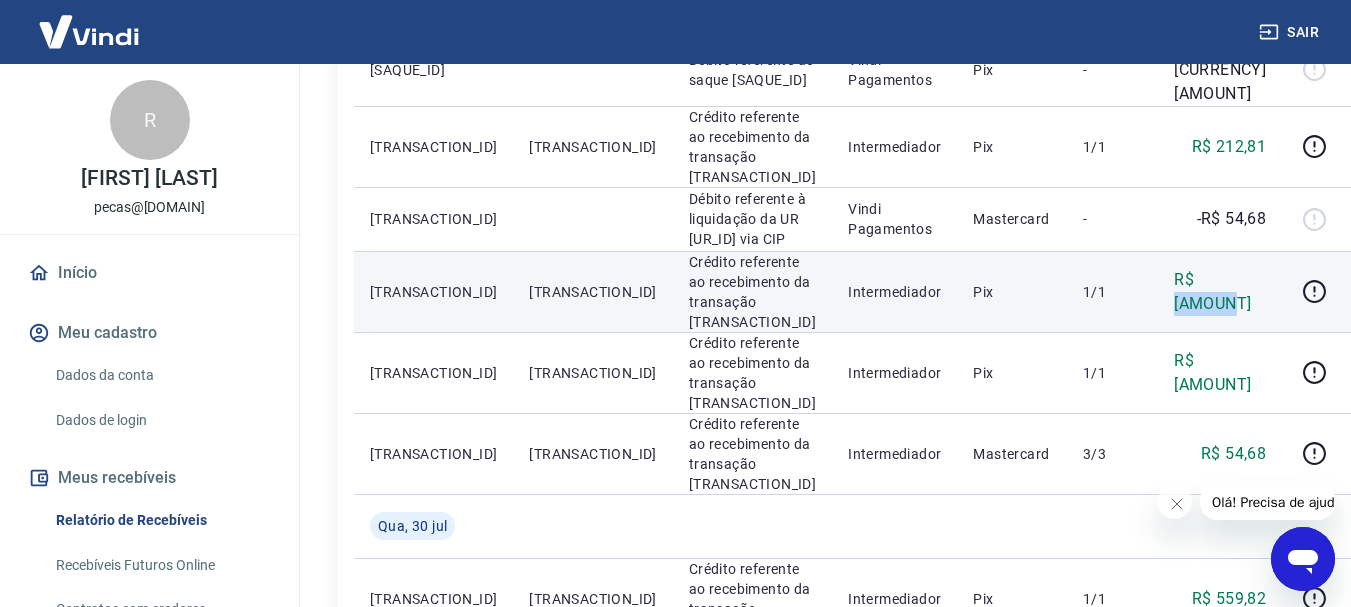 click on "R$ [AMOUNT]" at bounding box center [1220, 292] 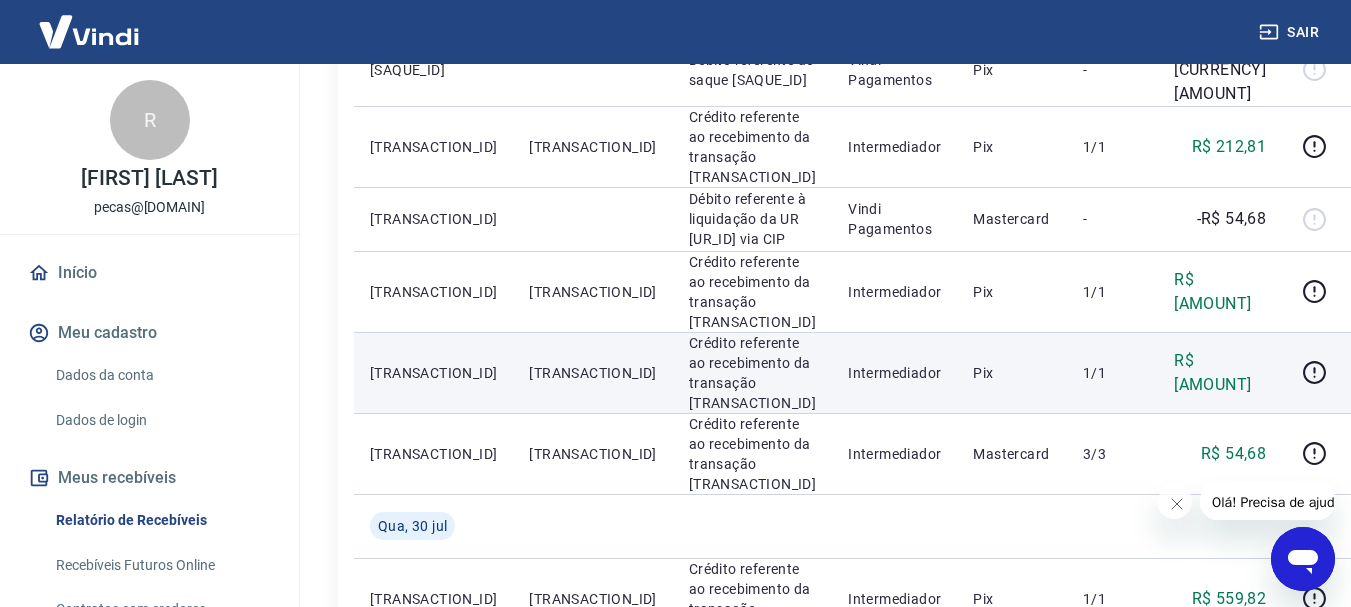 click on "R$ [AMOUNT]" at bounding box center (1220, 373) 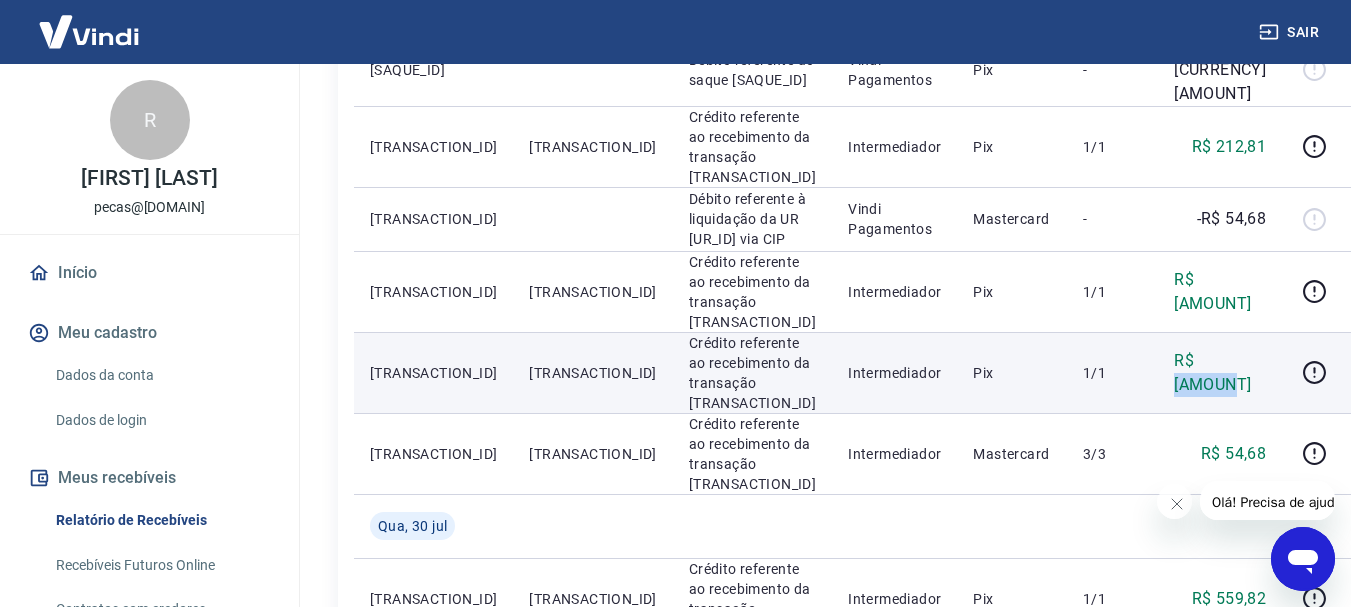click on "R$ [AMOUNT]" at bounding box center [1220, 373] 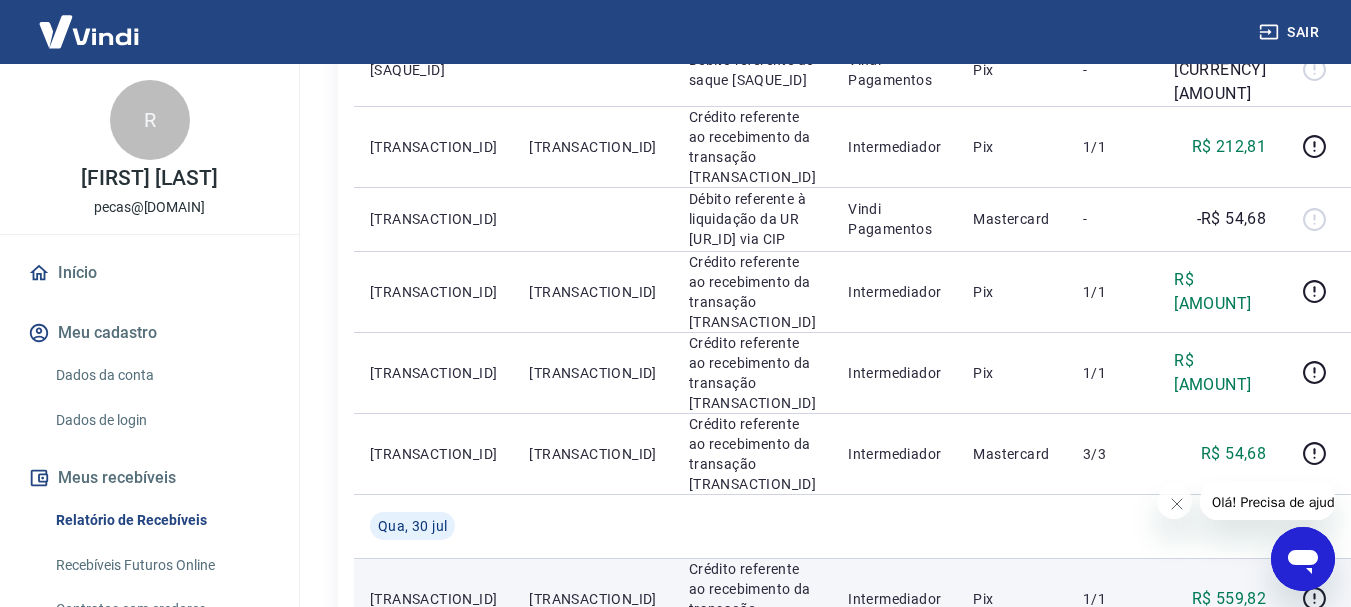 click on "R$ 559,82" at bounding box center [1229, 599] 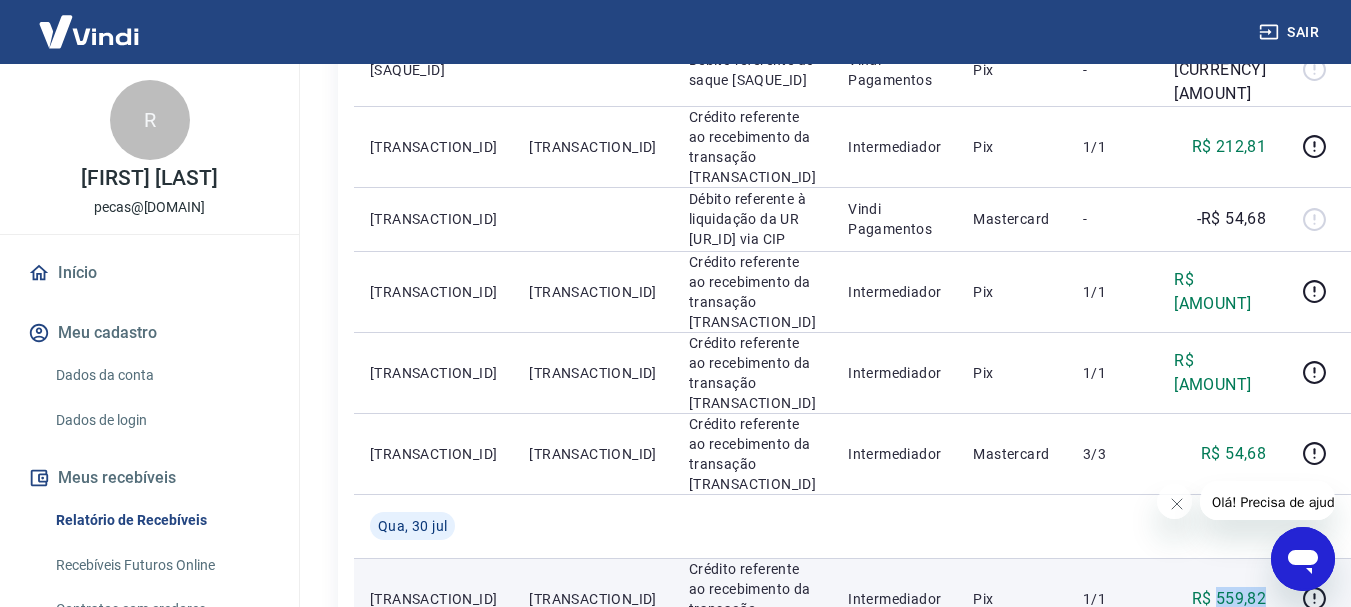 click on "R$ 559,82" at bounding box center [1229, 599] 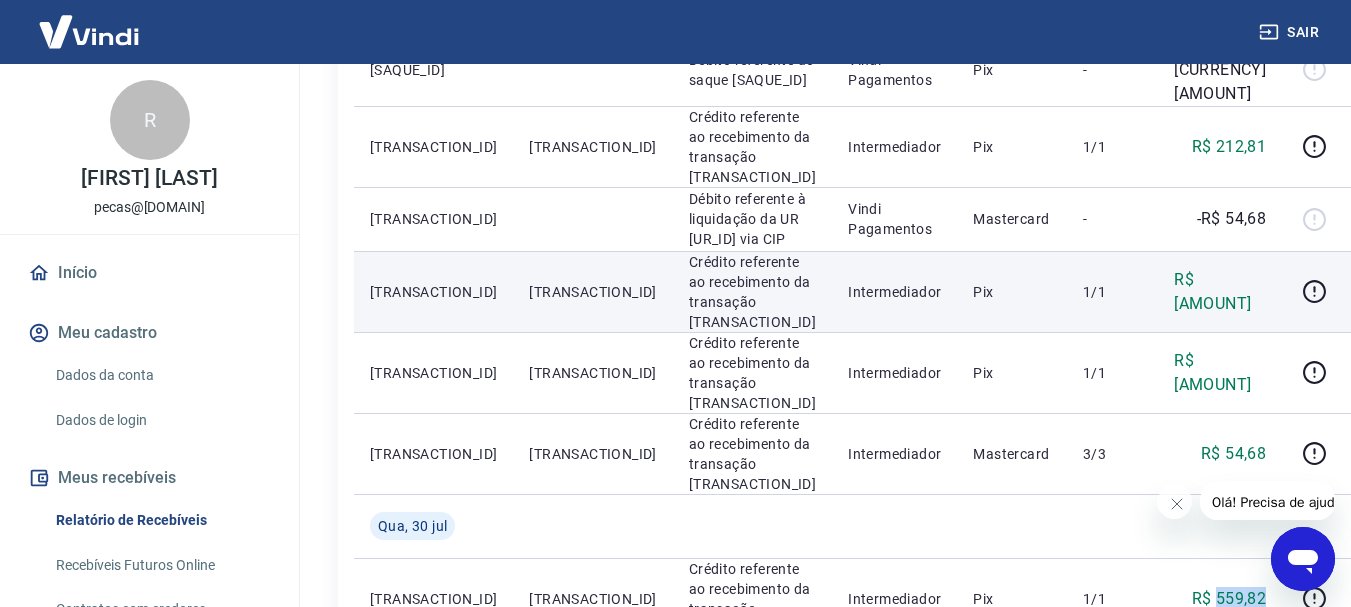 click on "R$ [AMOUNT]" at bounding box center [1220, 292] 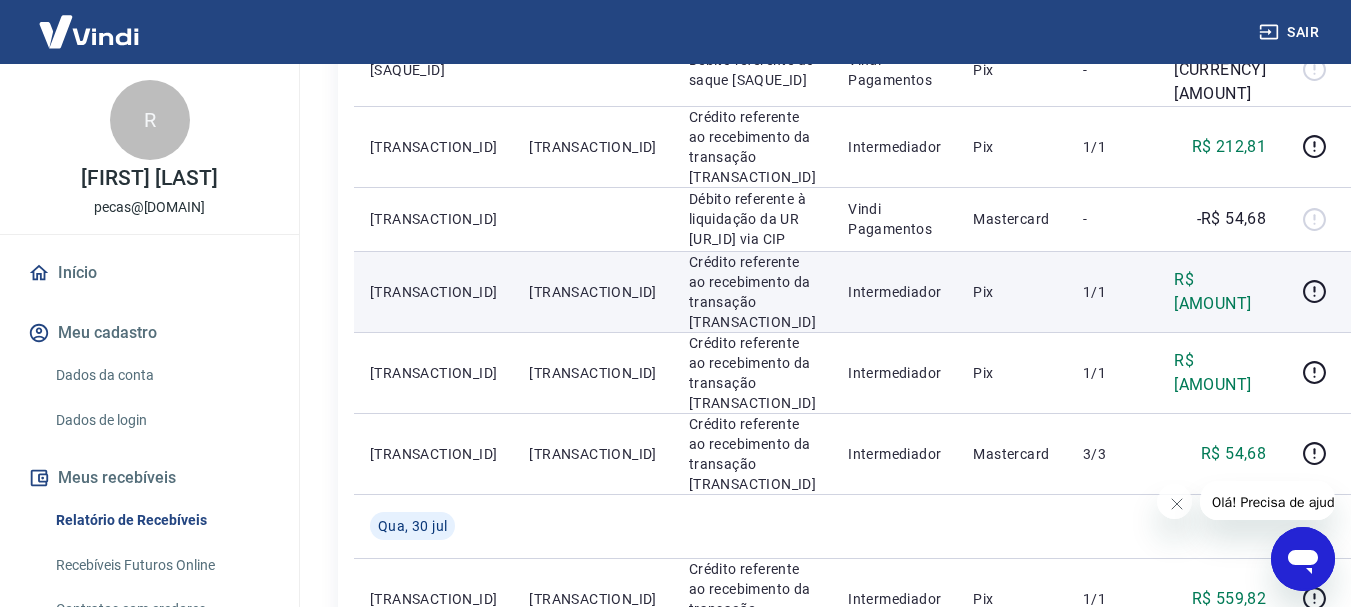 click on "[TRANSACTION_ID]" at bounding box center (592, 292) 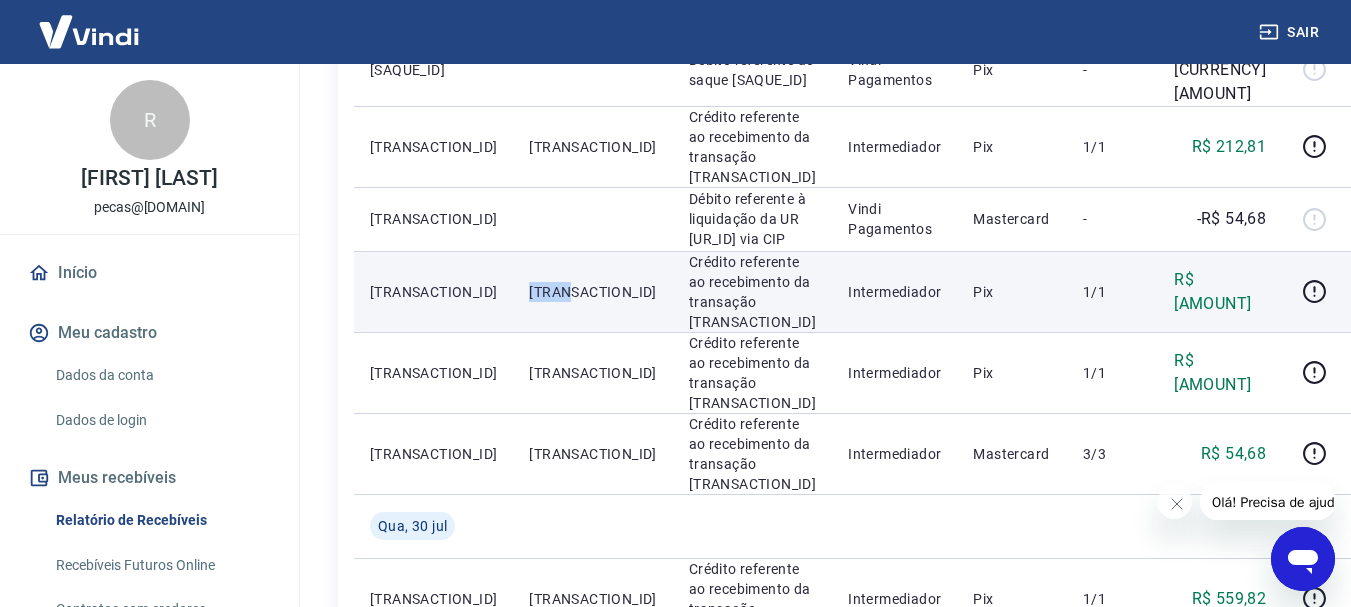 click on "[TRANSACTION_ID]" at bounding box center (592, 292) 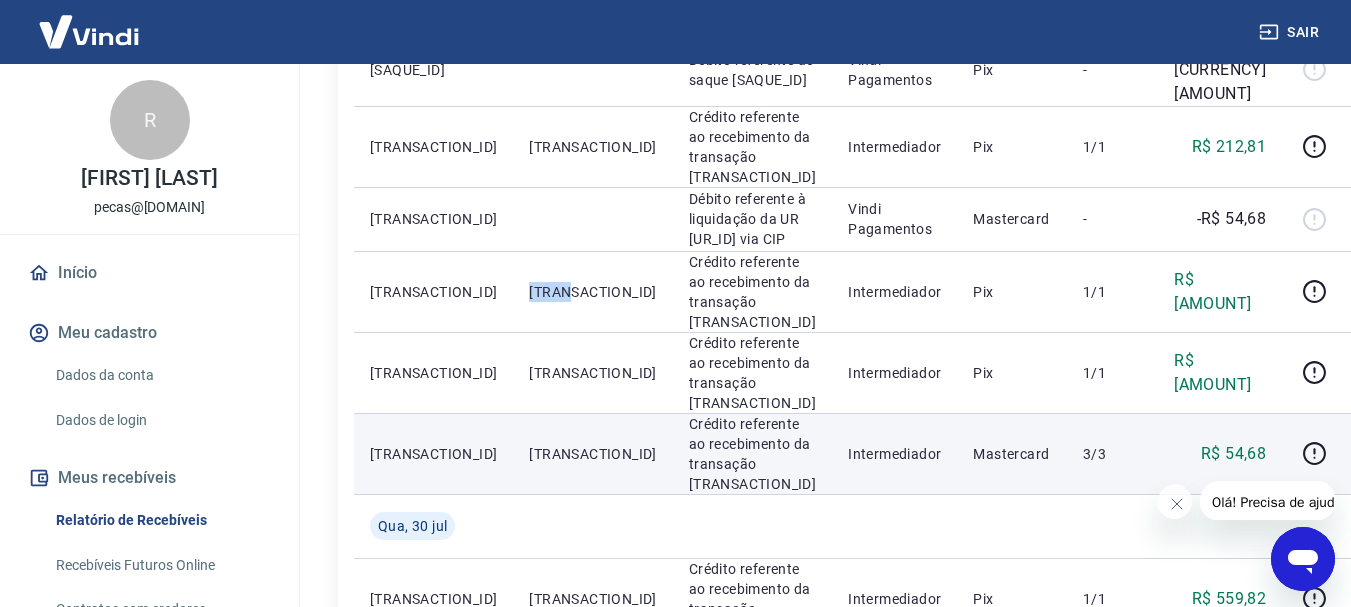 copy on "[TRANSACTION_ID]" 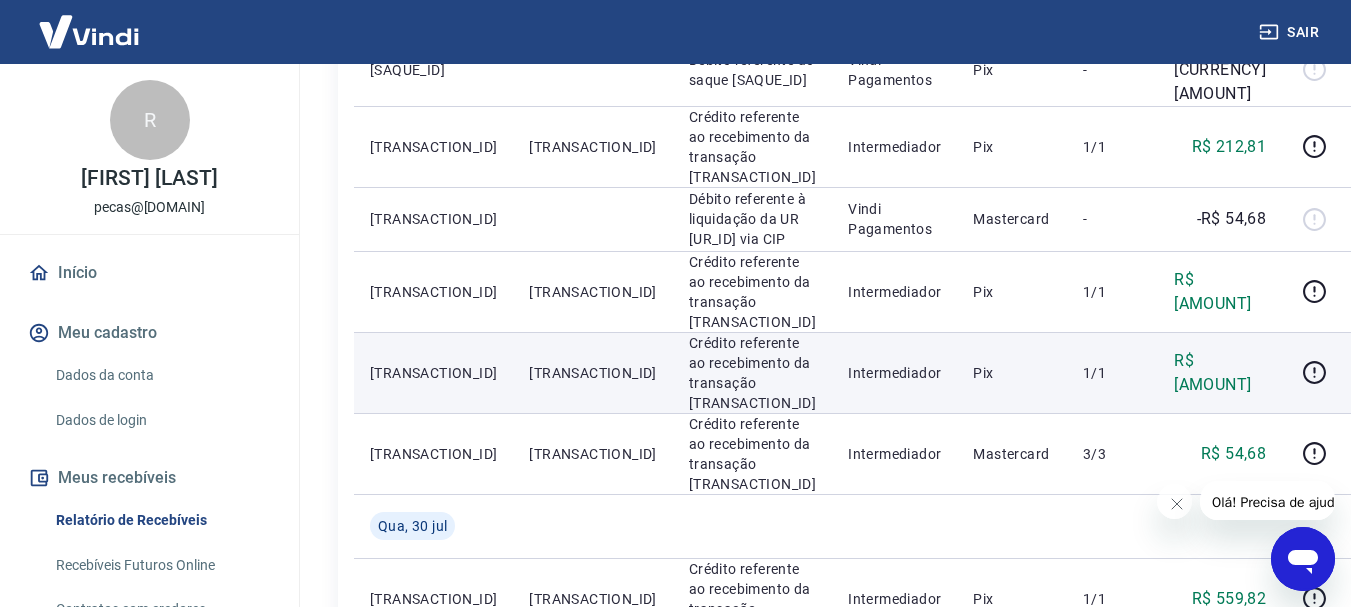 click on "[TRANSACTION_ID]" at bounding box center (592, 373) 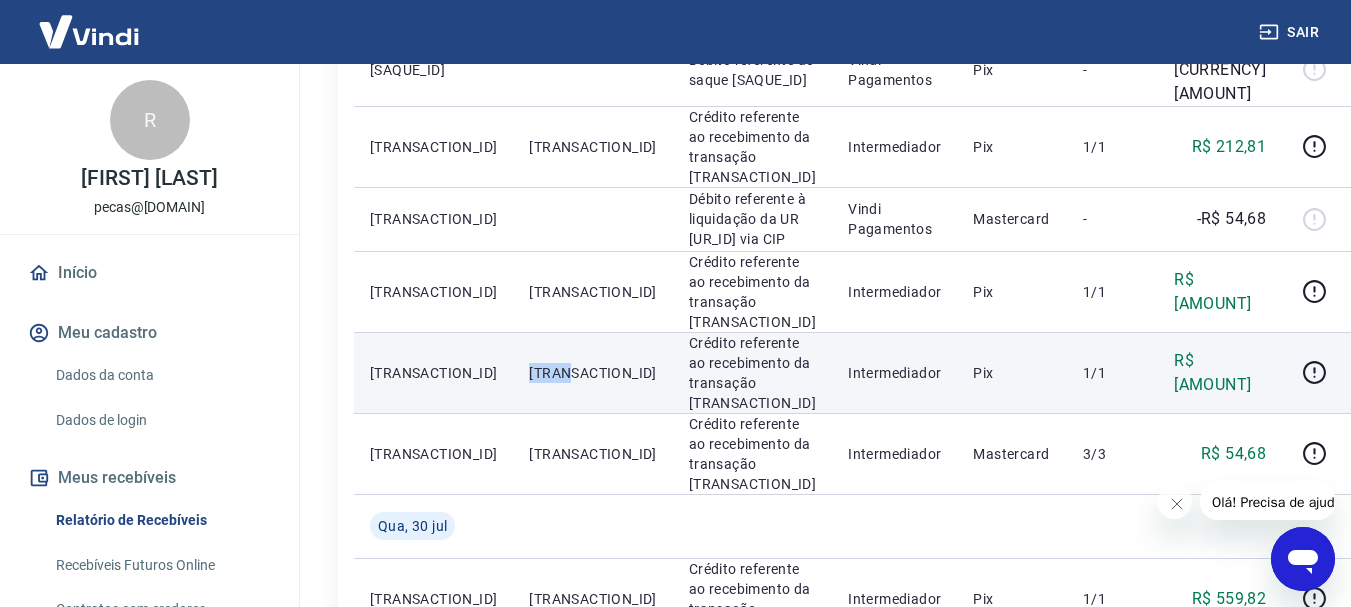 click on "[TRANSACTION_ID]" at bounding box center (592, 373) 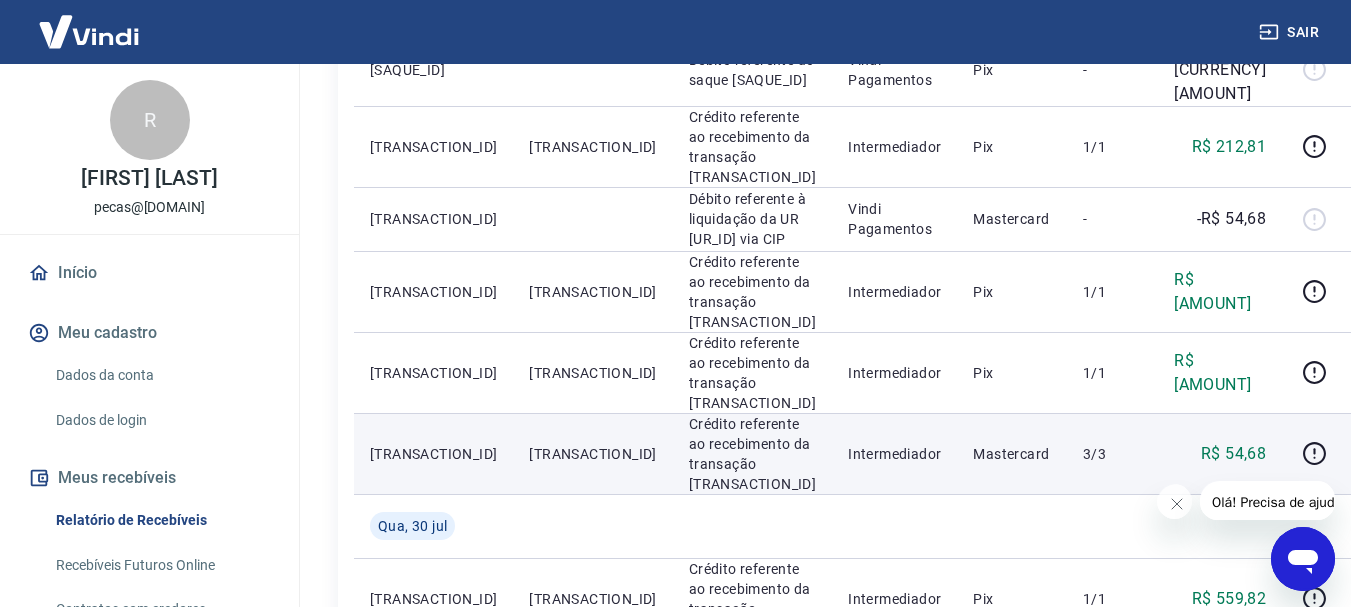 click on "[TRANSACTION_ID]" at bounding box center [592, 454] 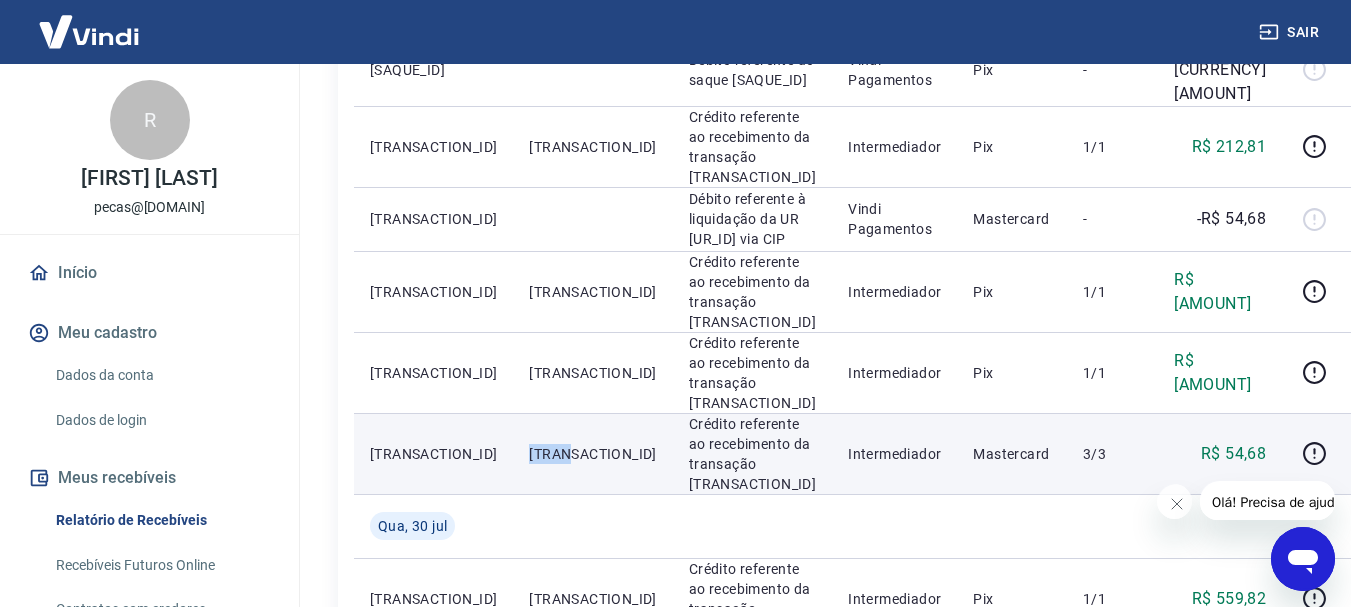 click on "[TRANSACTION_ID]" at bounding box center [592, 454] 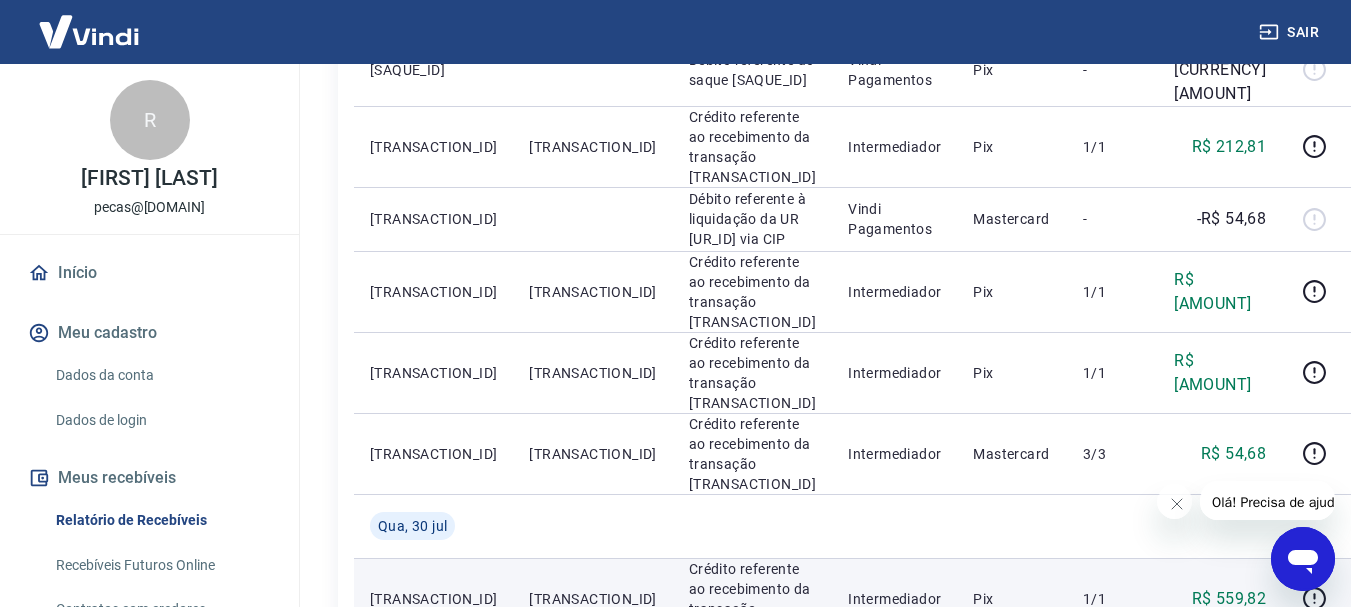 click on "[TRANSACTION_ID]" at bounding box center [592, 599] 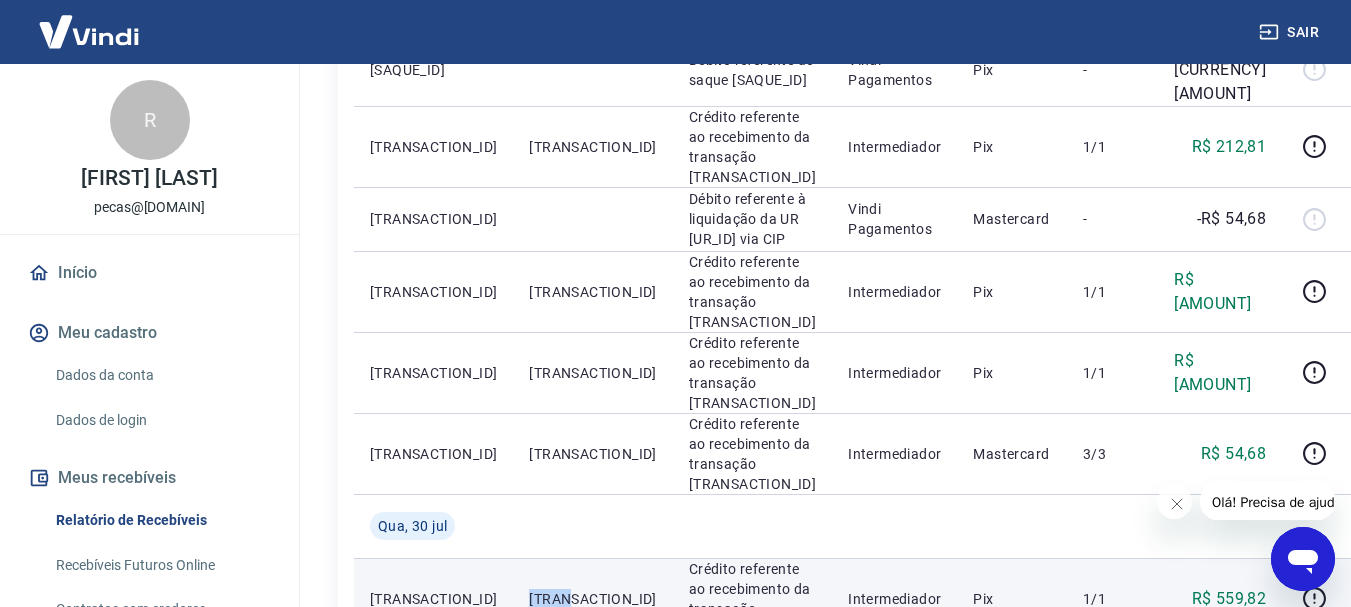 click on "[TRANSACTION_ID]" at bounding box center [592, 599] 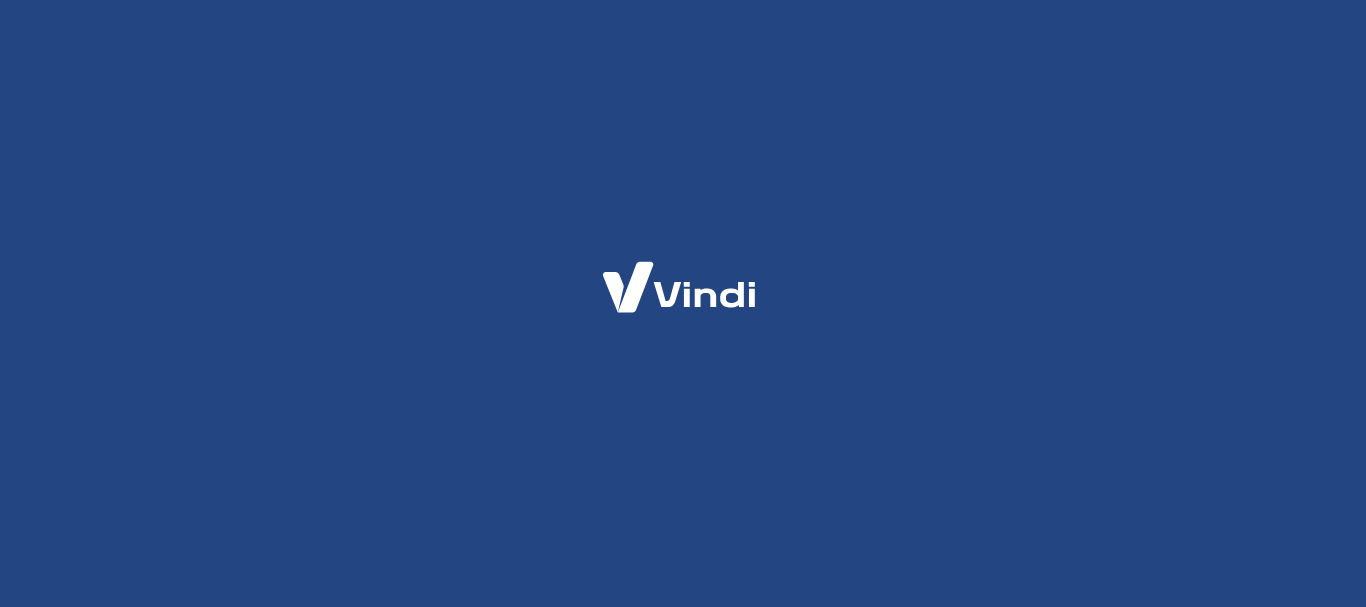 scroll, scrollTop: 0, scrollLeft: 0, axis: both 